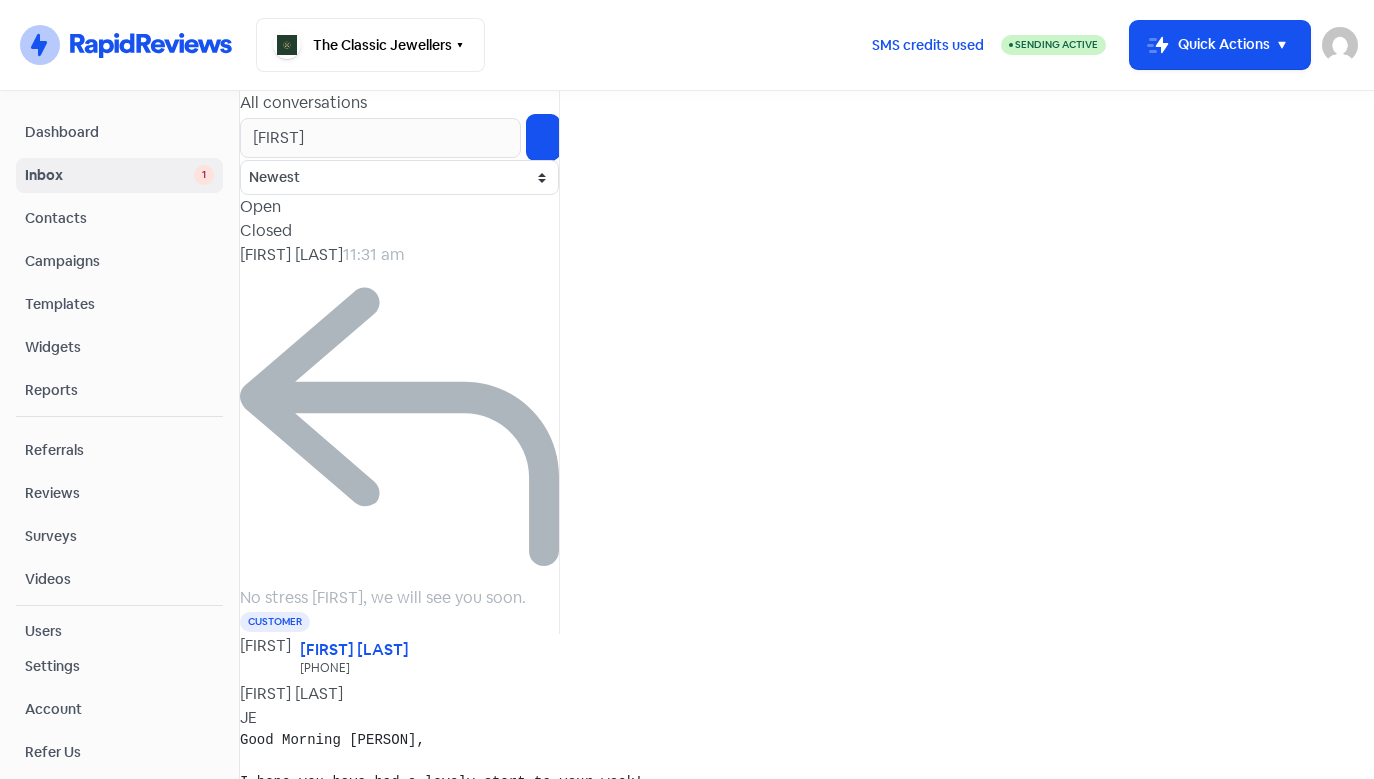 scroll, scrollTop: 0, scrollLeft: 0, axis: both 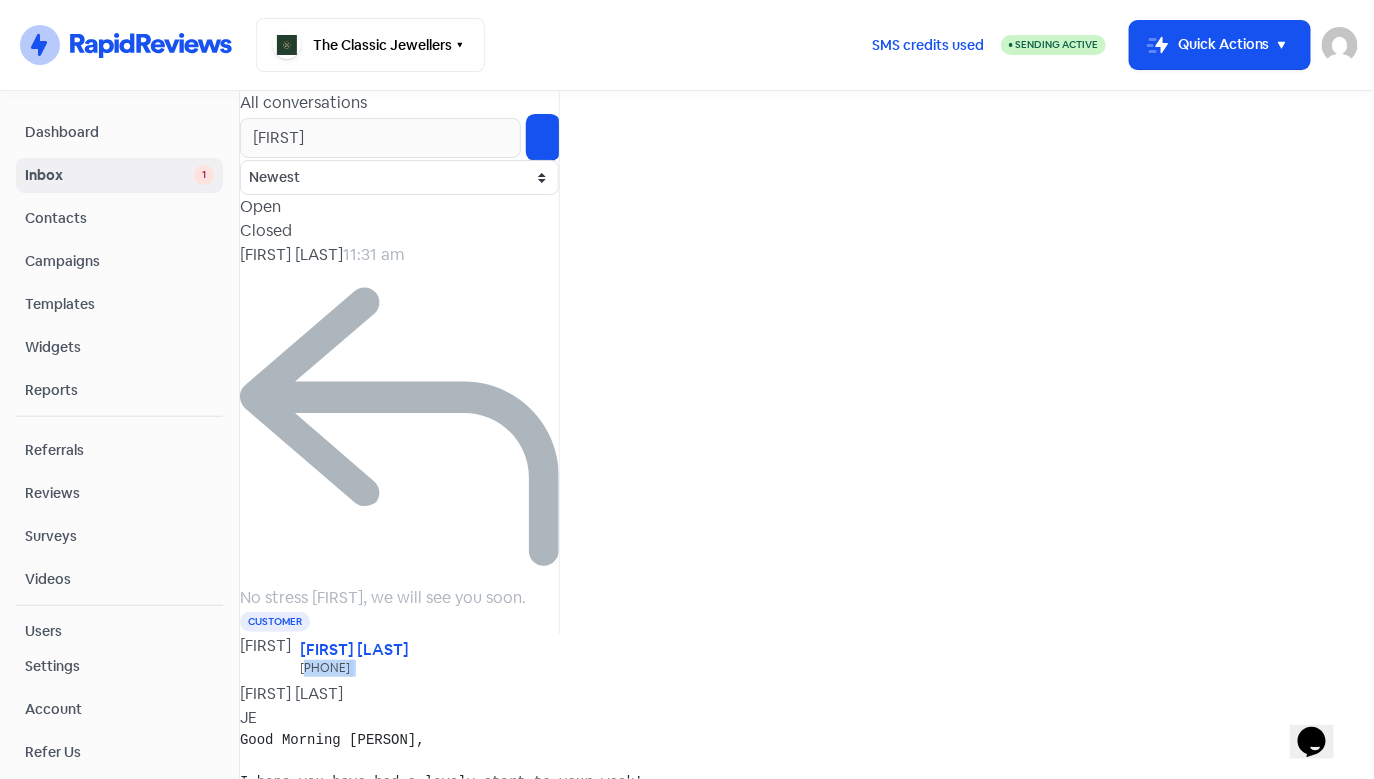 click on "Inbox" at bounding box center (109, 175) 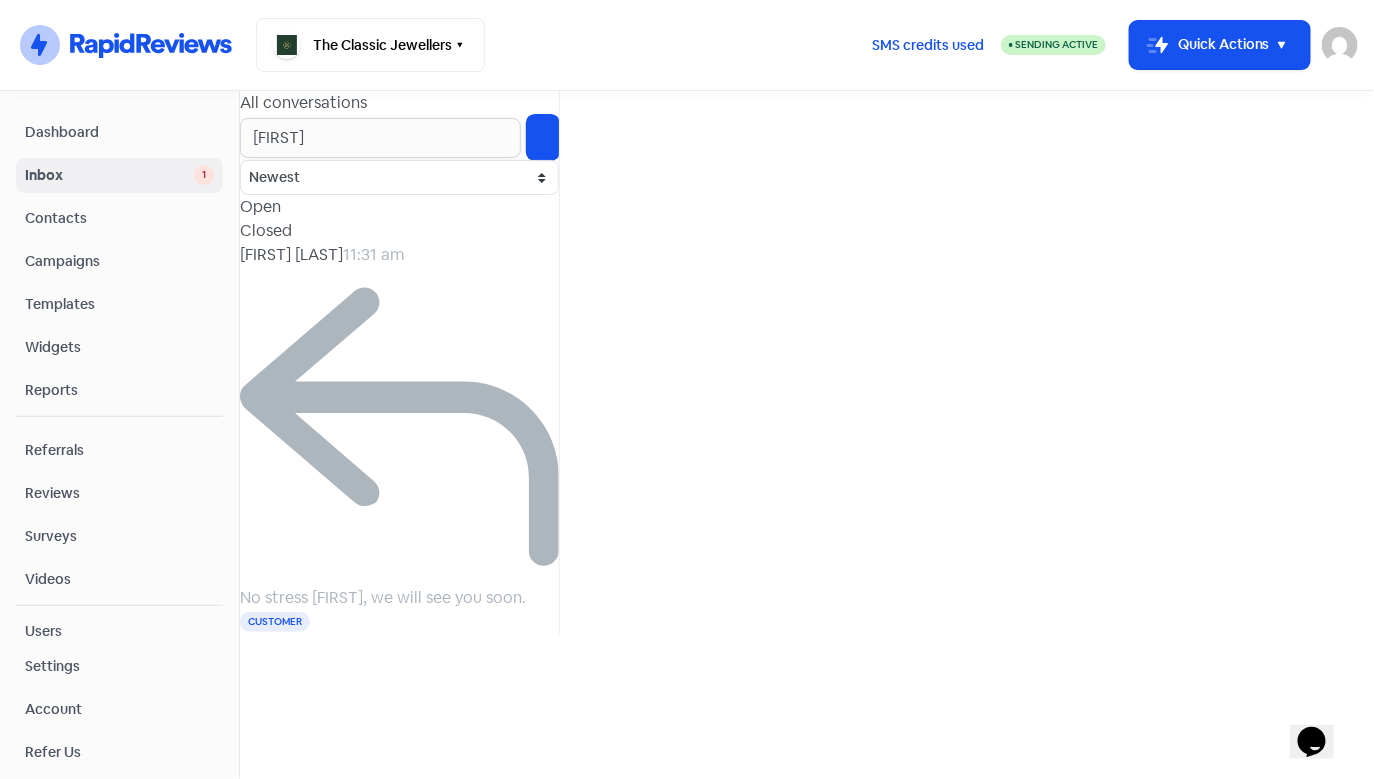 drag, startPoint x: 409, startPoint y: 168, endPoint x: 196, endPoint y: 174, distance: 213.08449 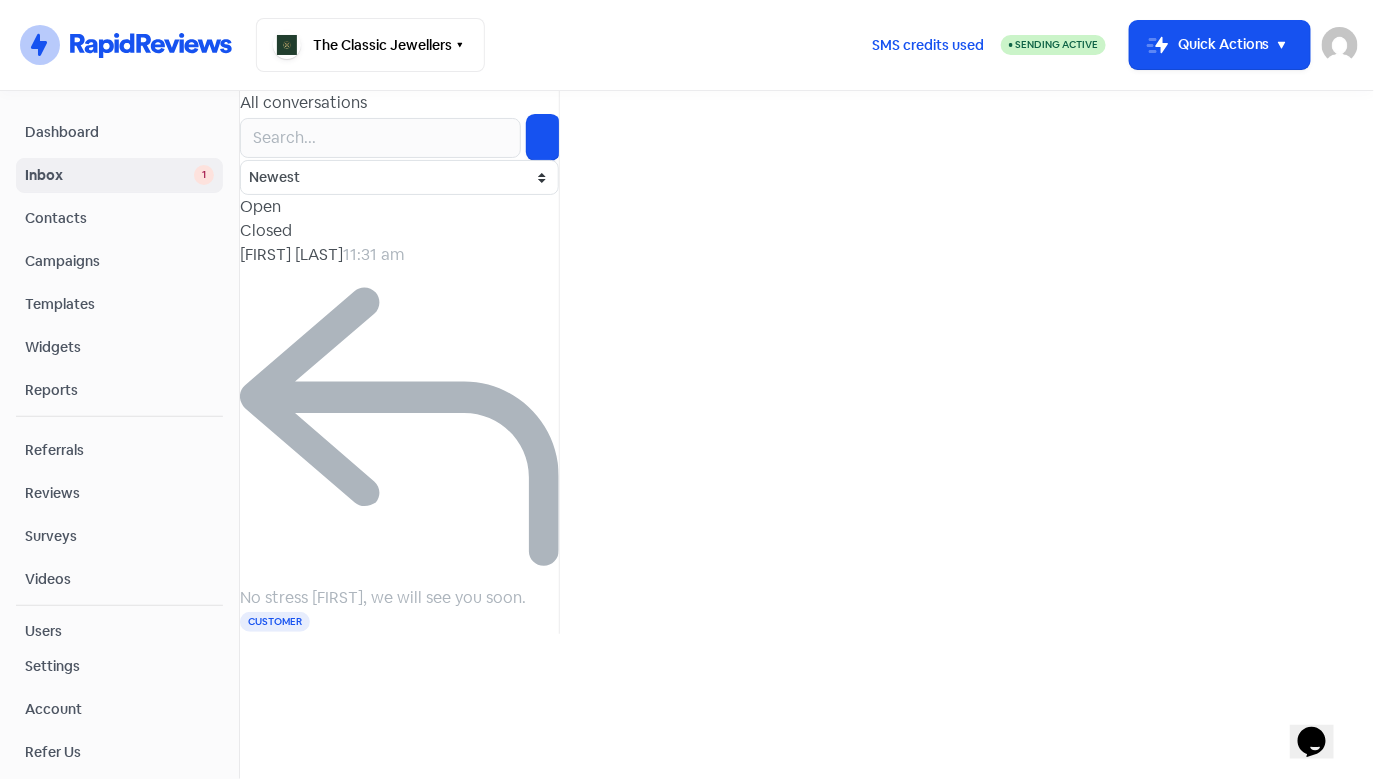 click on "Inbox" at bounding box center (109, 175) 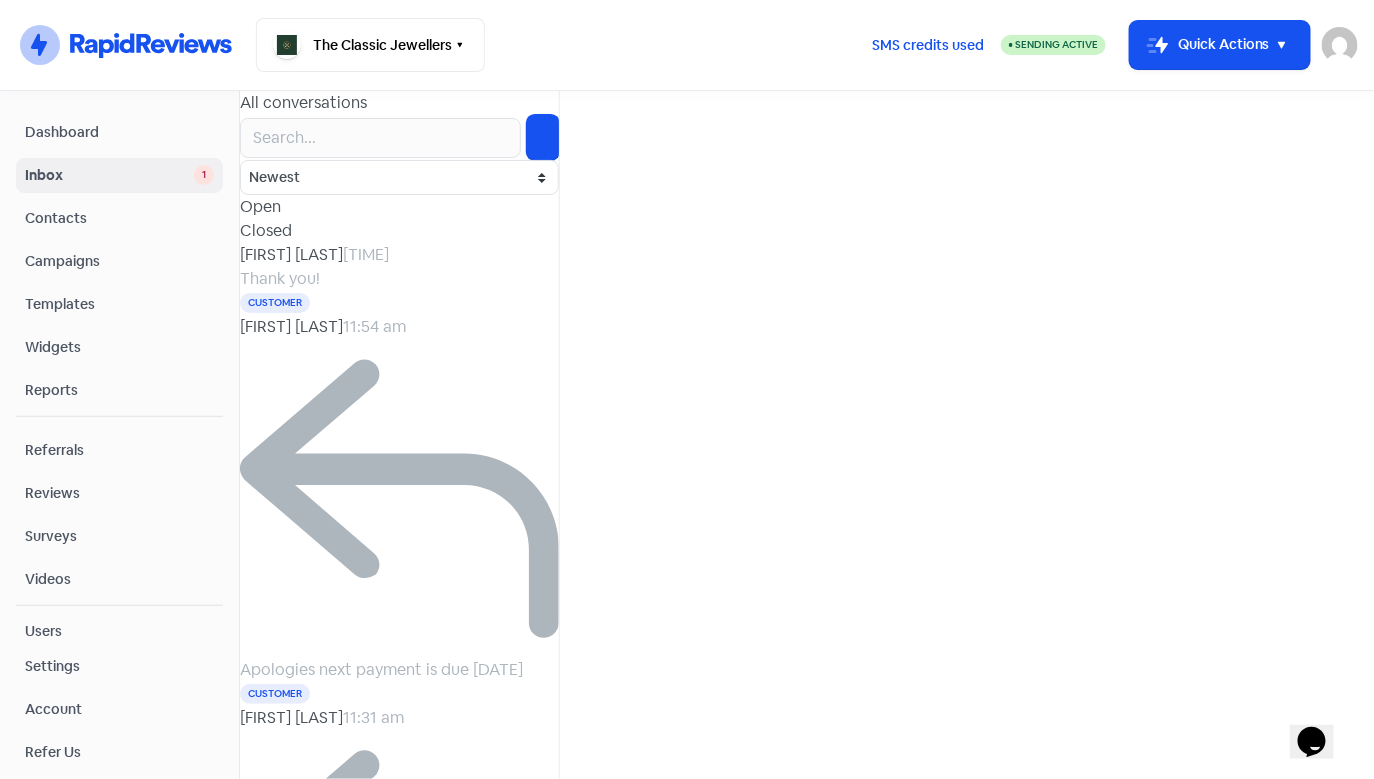 click on "Thank you!" at bounding box center [399, 279] 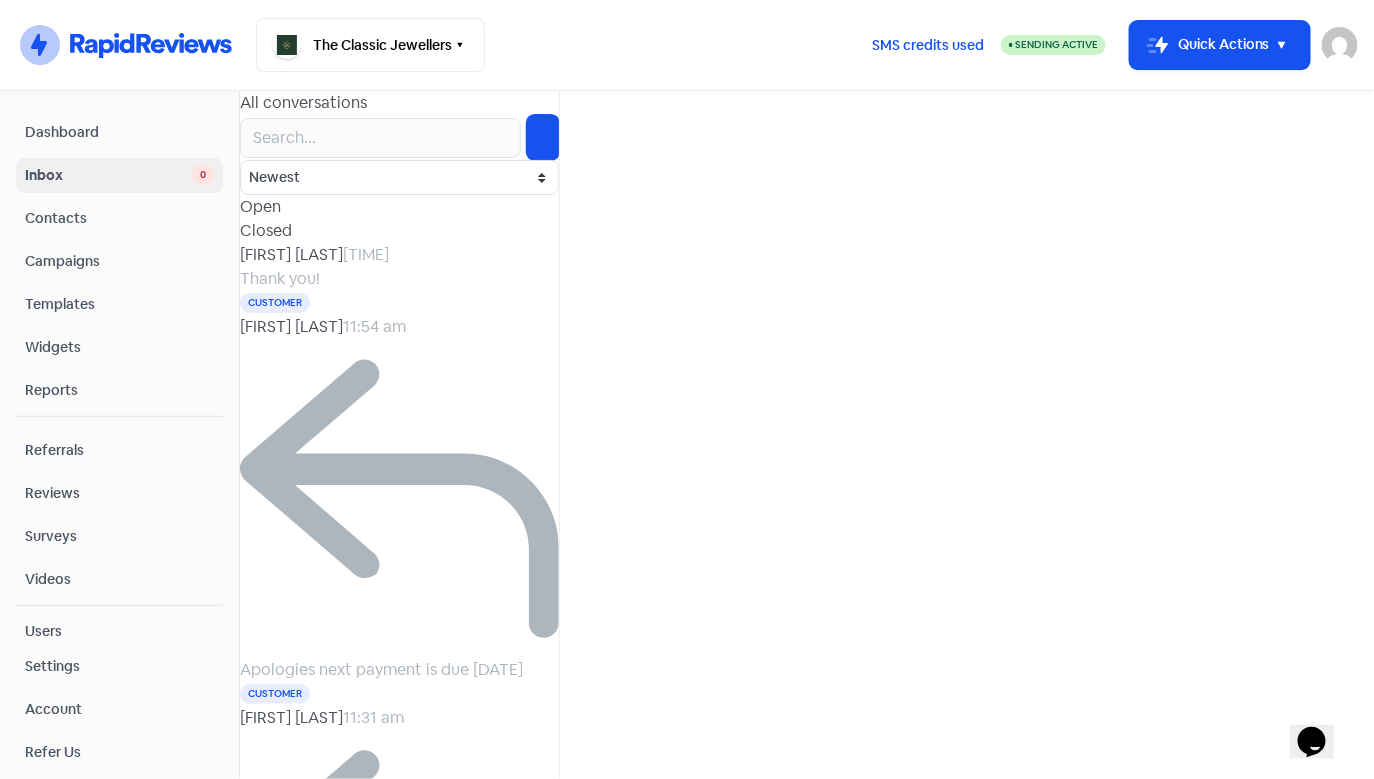 click on "Customer" at bounding box center [399, 303] 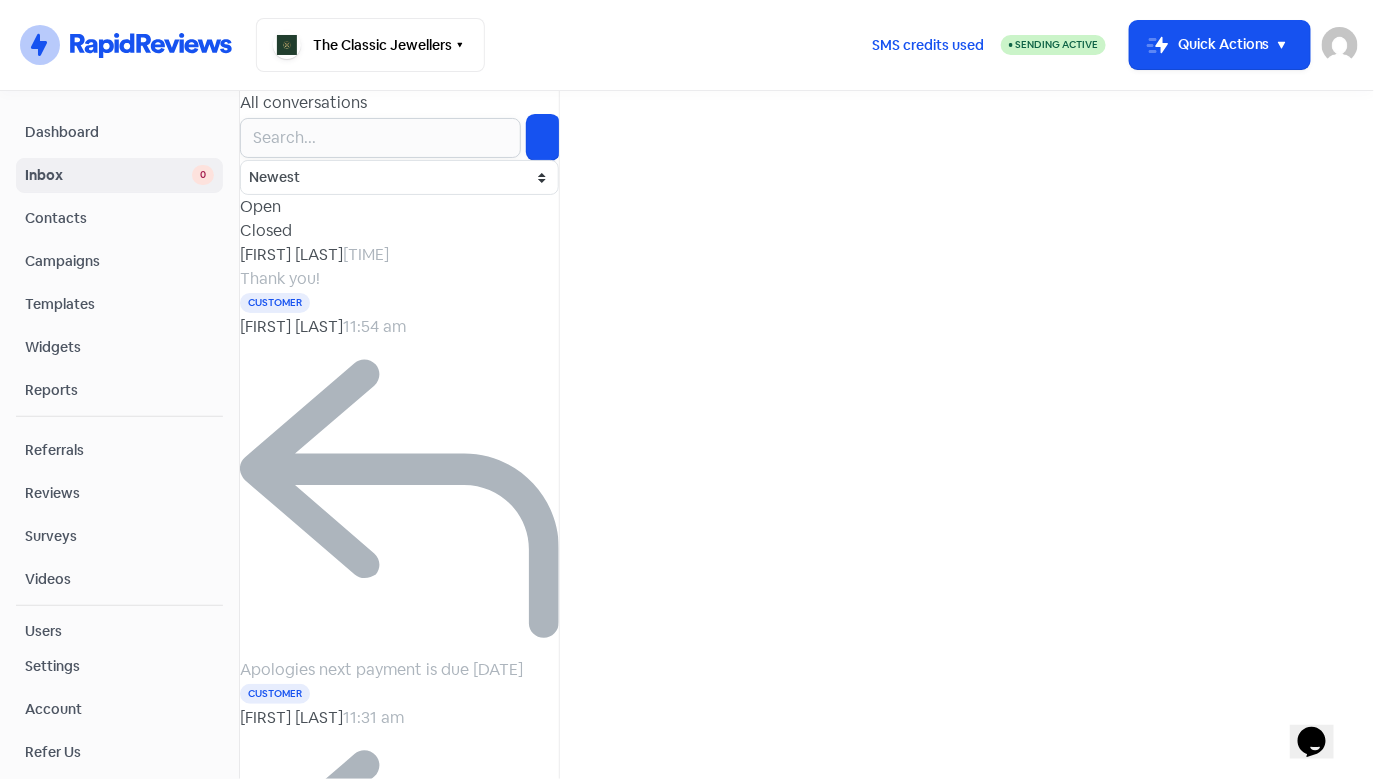 click at bounding box center (380, 138) 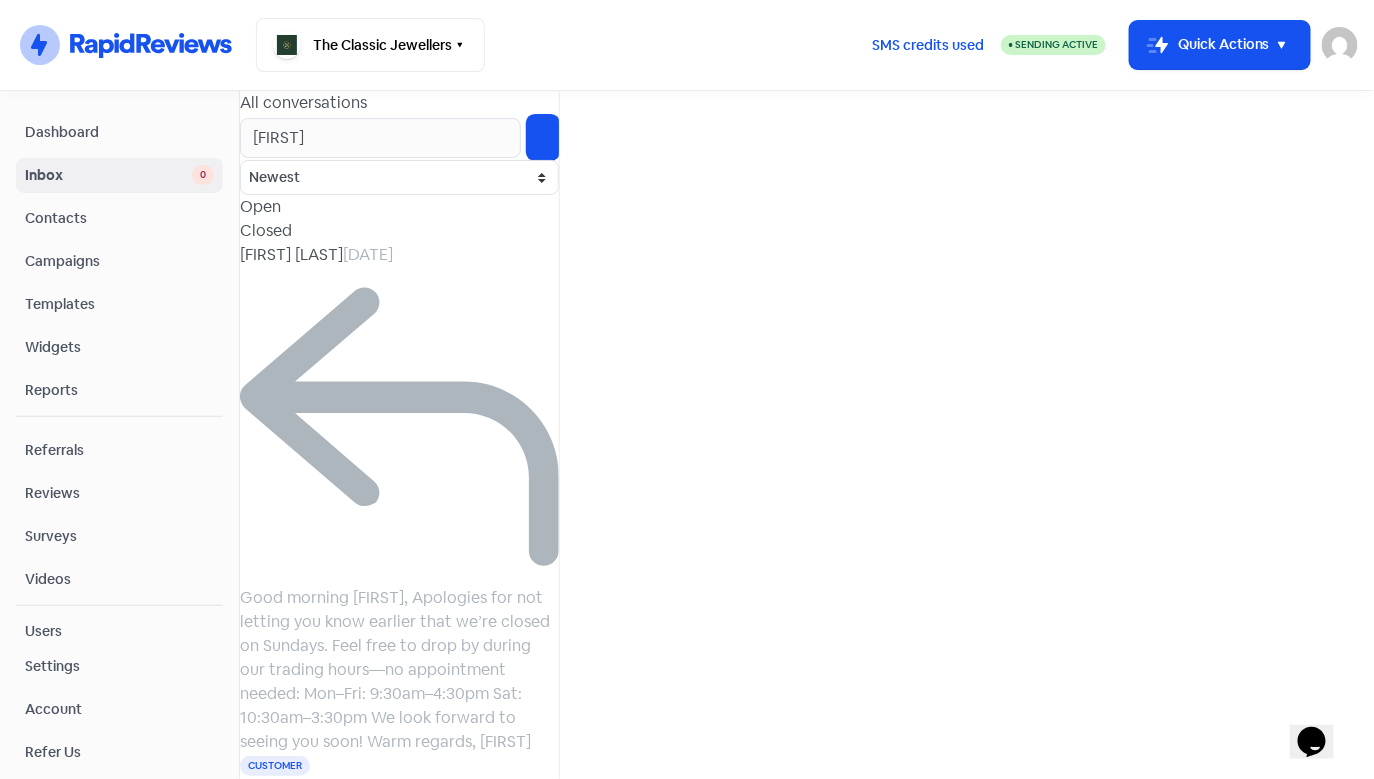 click on "[FIRST] [LAST]" at bounding box center [291, 254] 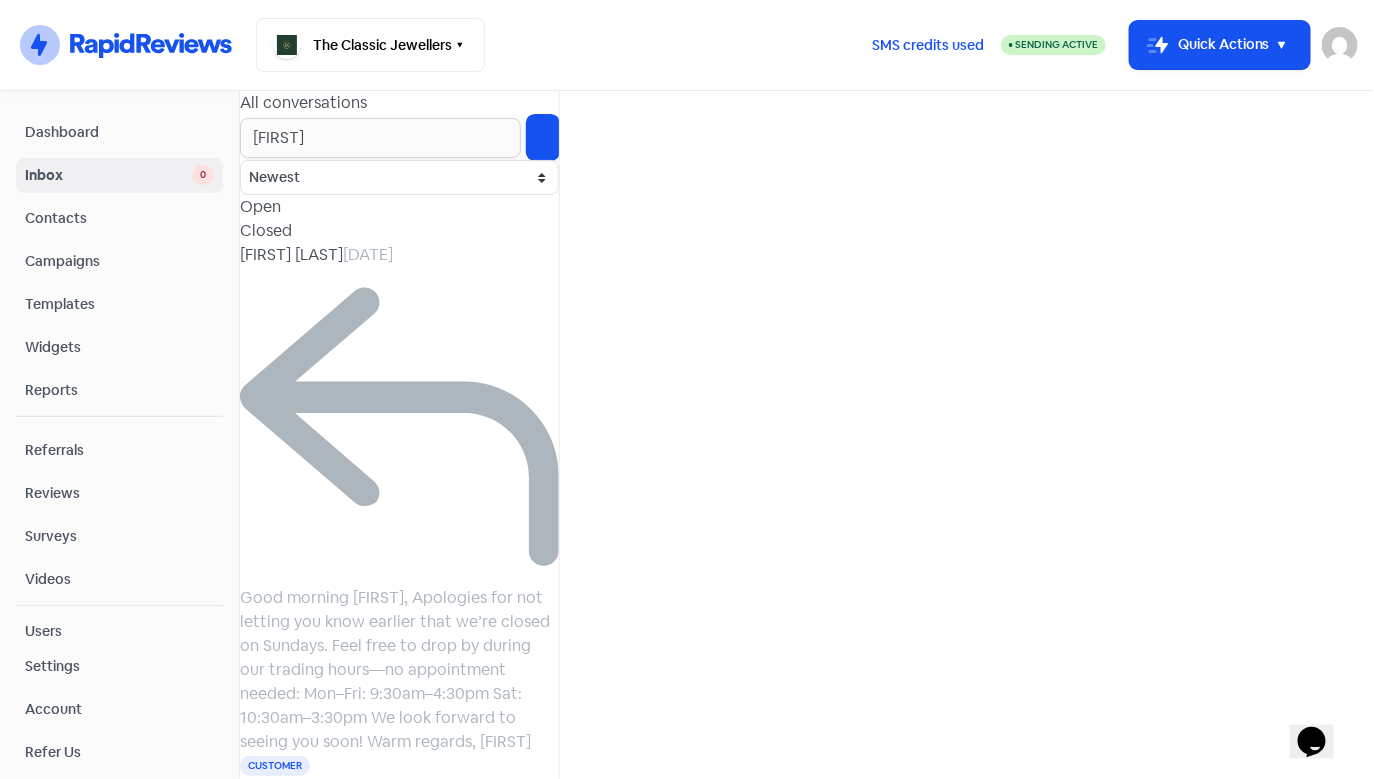 drag, startPoint x: 329, startPoint y: 165, endPoint x: 165, endPoint y: 149, distance: 164.77864 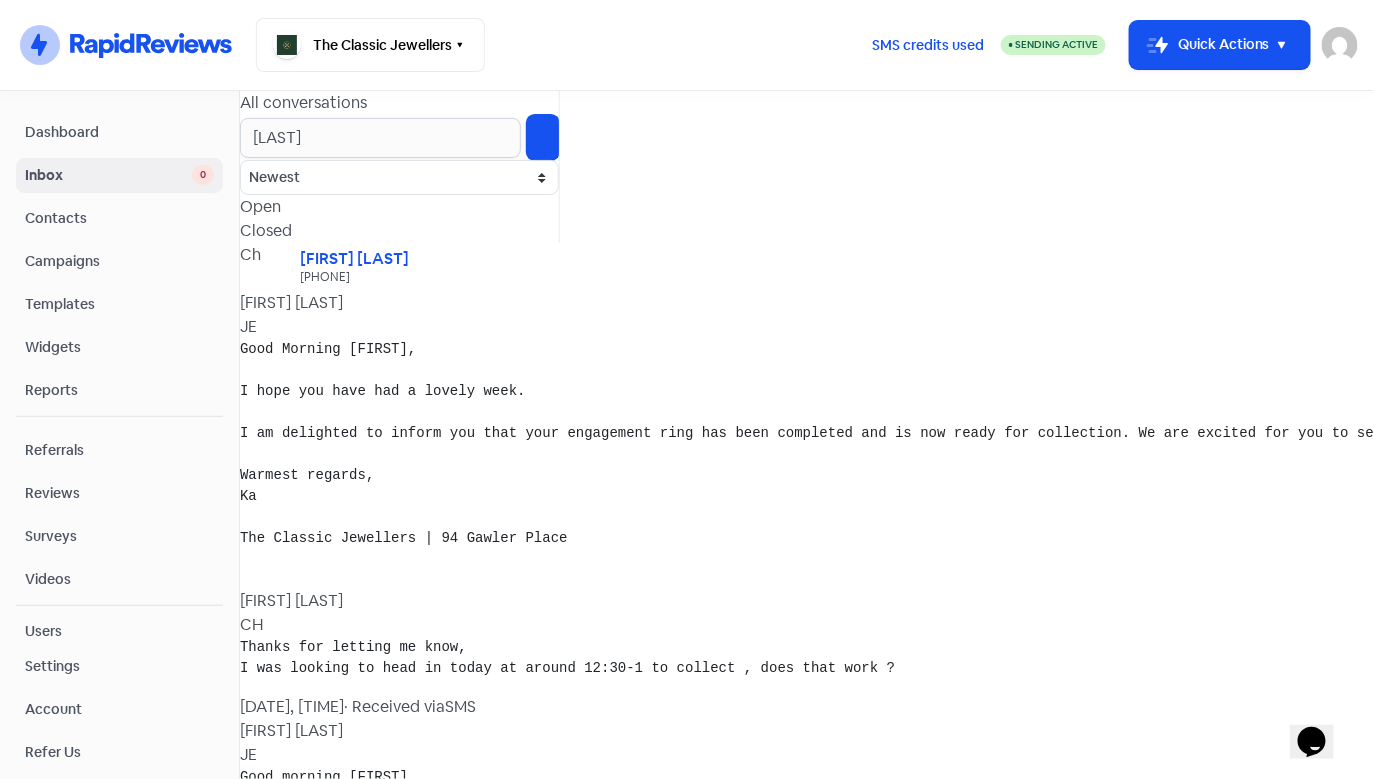 type on "[LAST]" 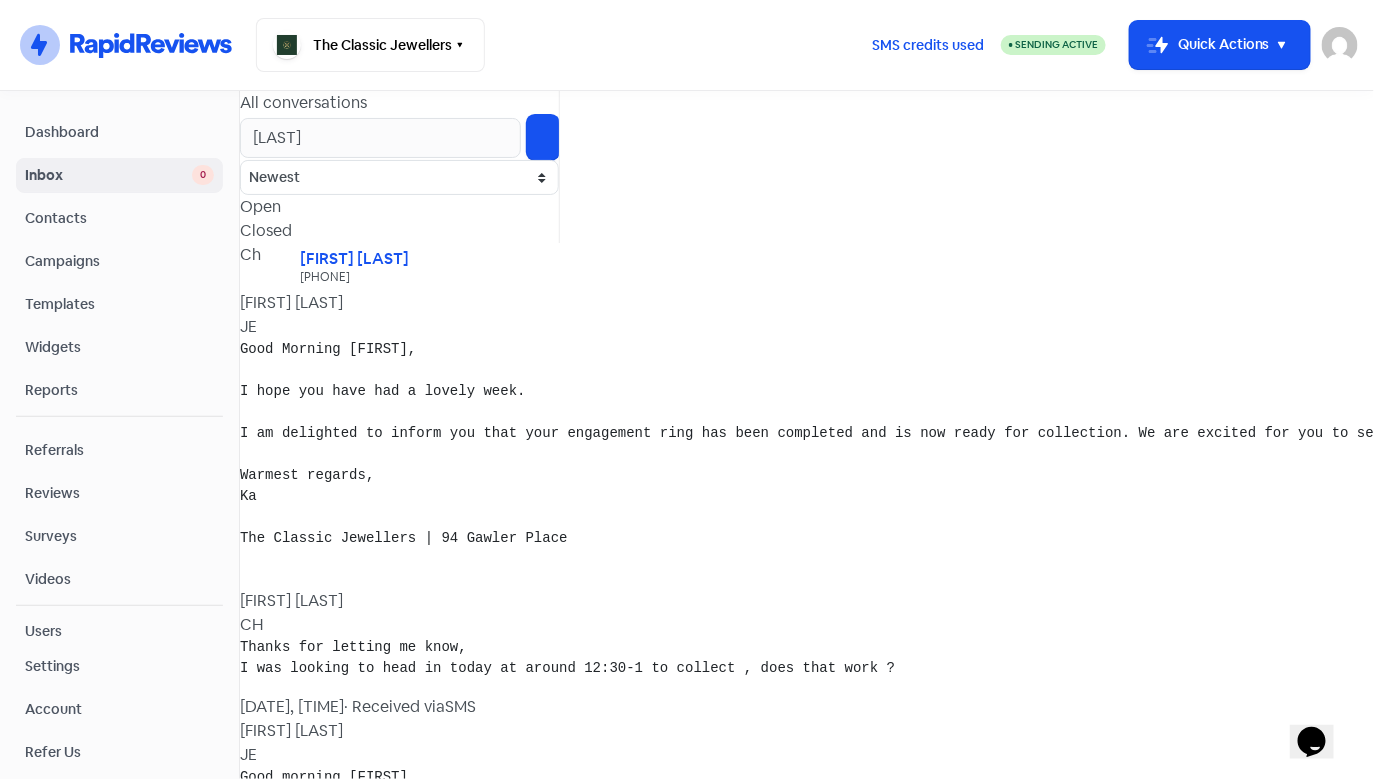 click on "Contacts" at bounding box center (119, 218) 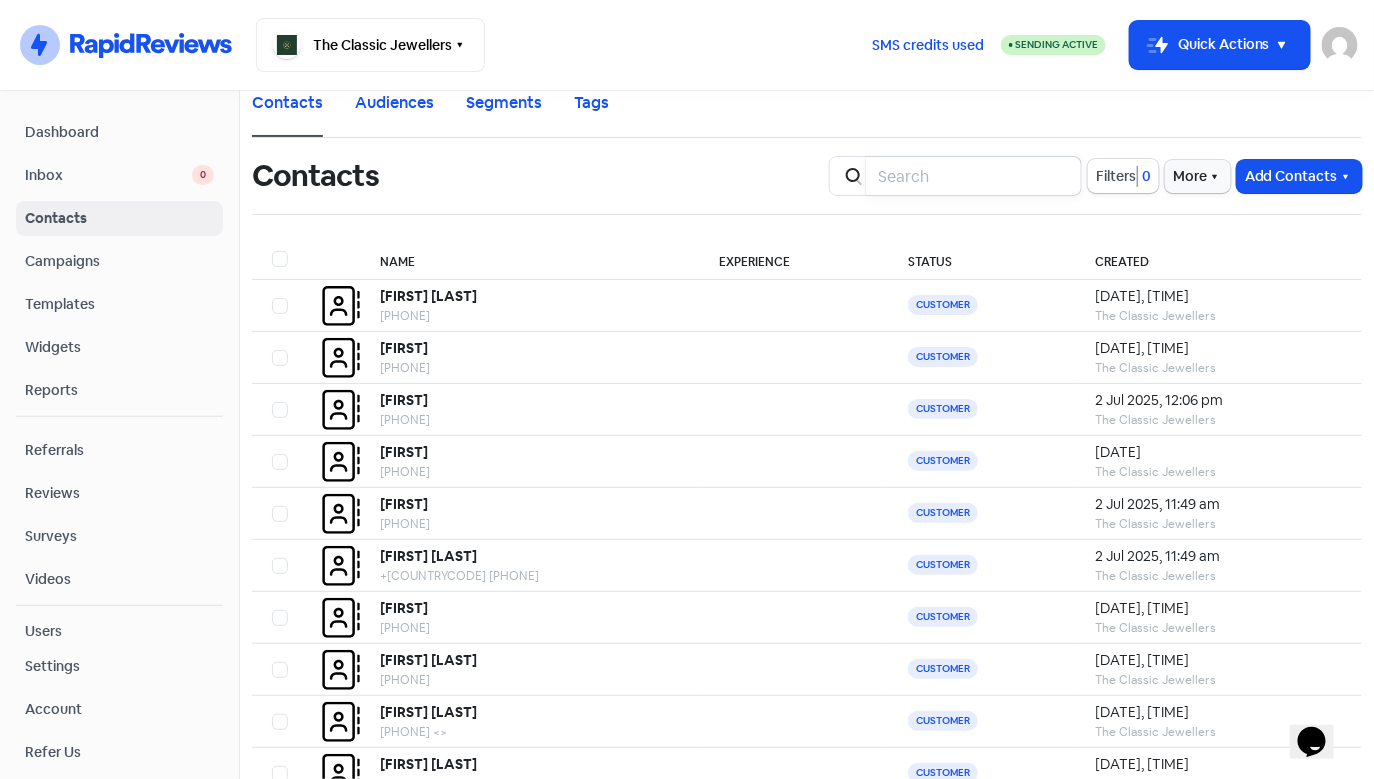 click at bounding box center [974, 176] 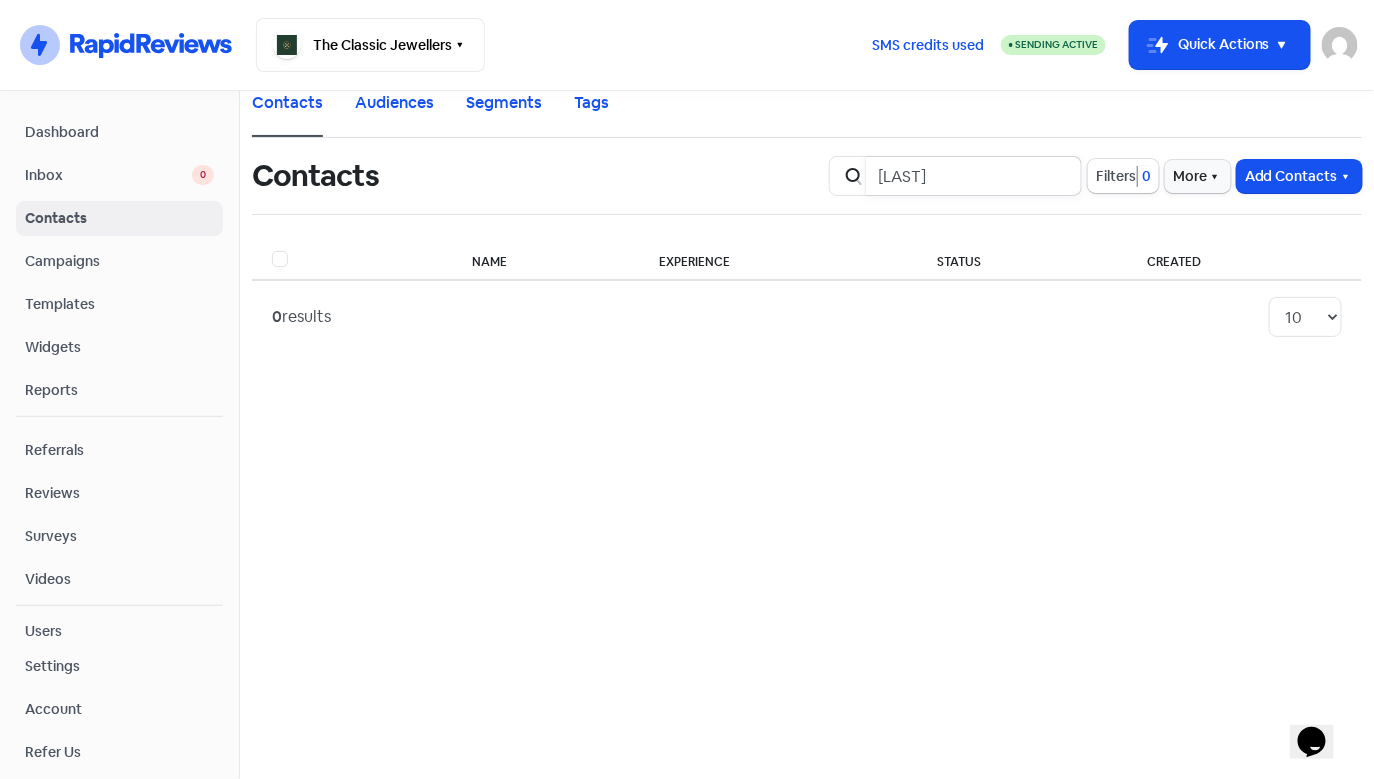 type on "[LAST]" 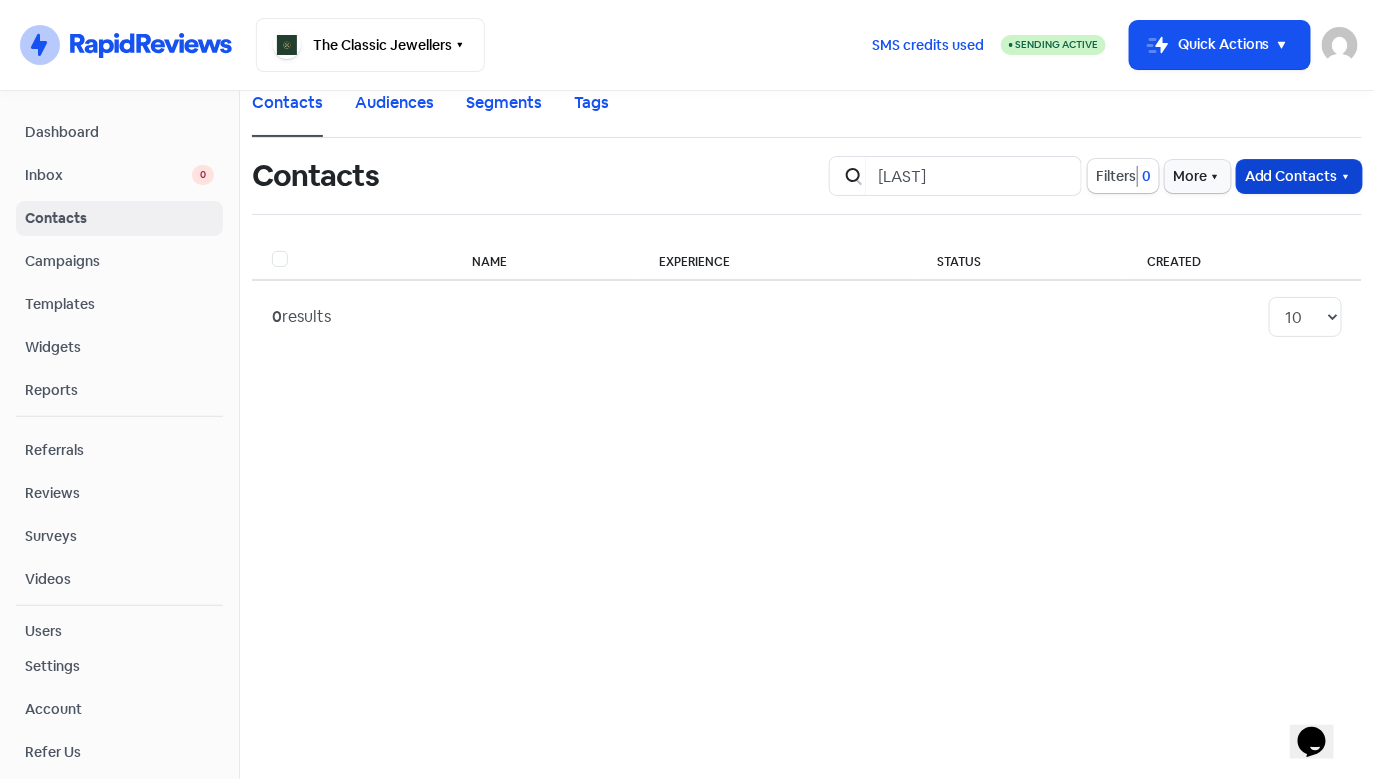 click on "Add Contacts" at bounding box center (1299, 176) 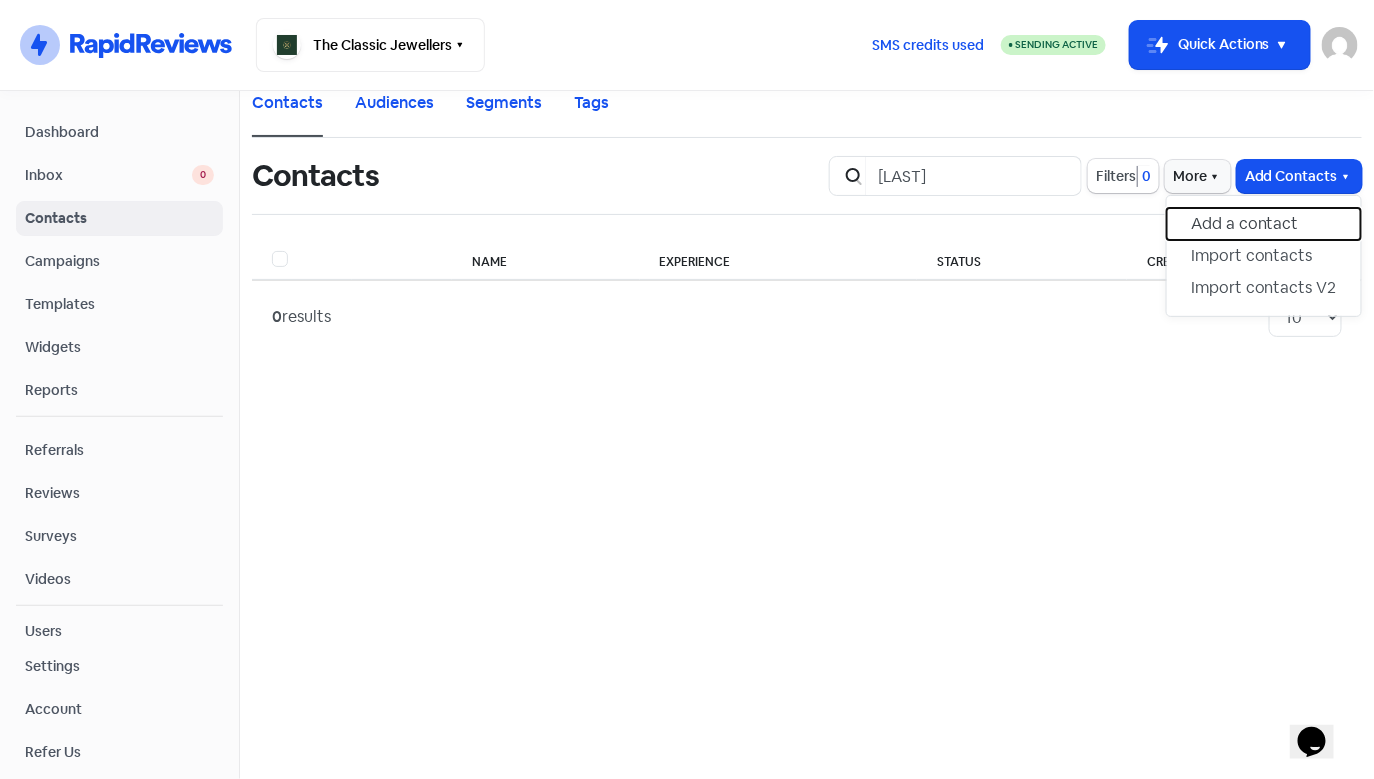 click on "Add a contact" at bounding box center (1264, 224) 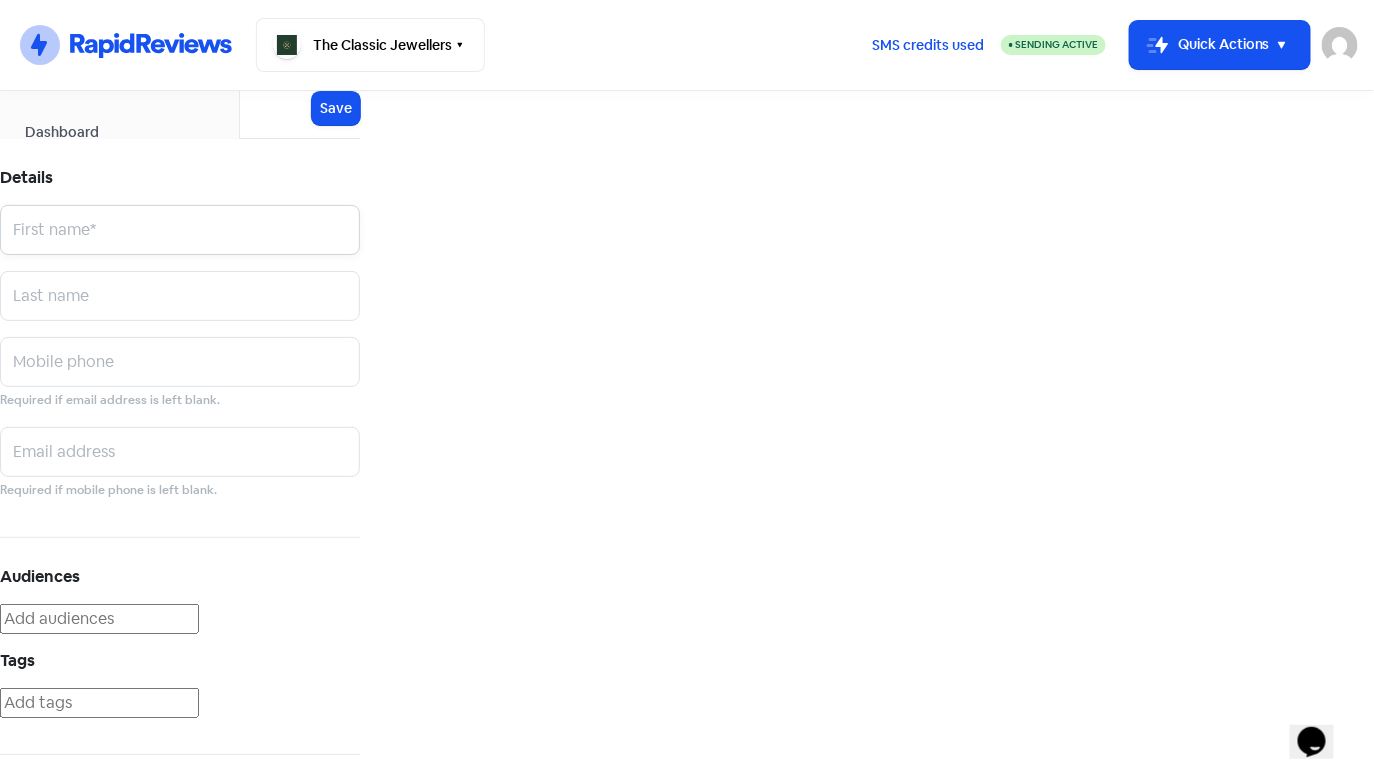 click at bounding box center [180, 230] 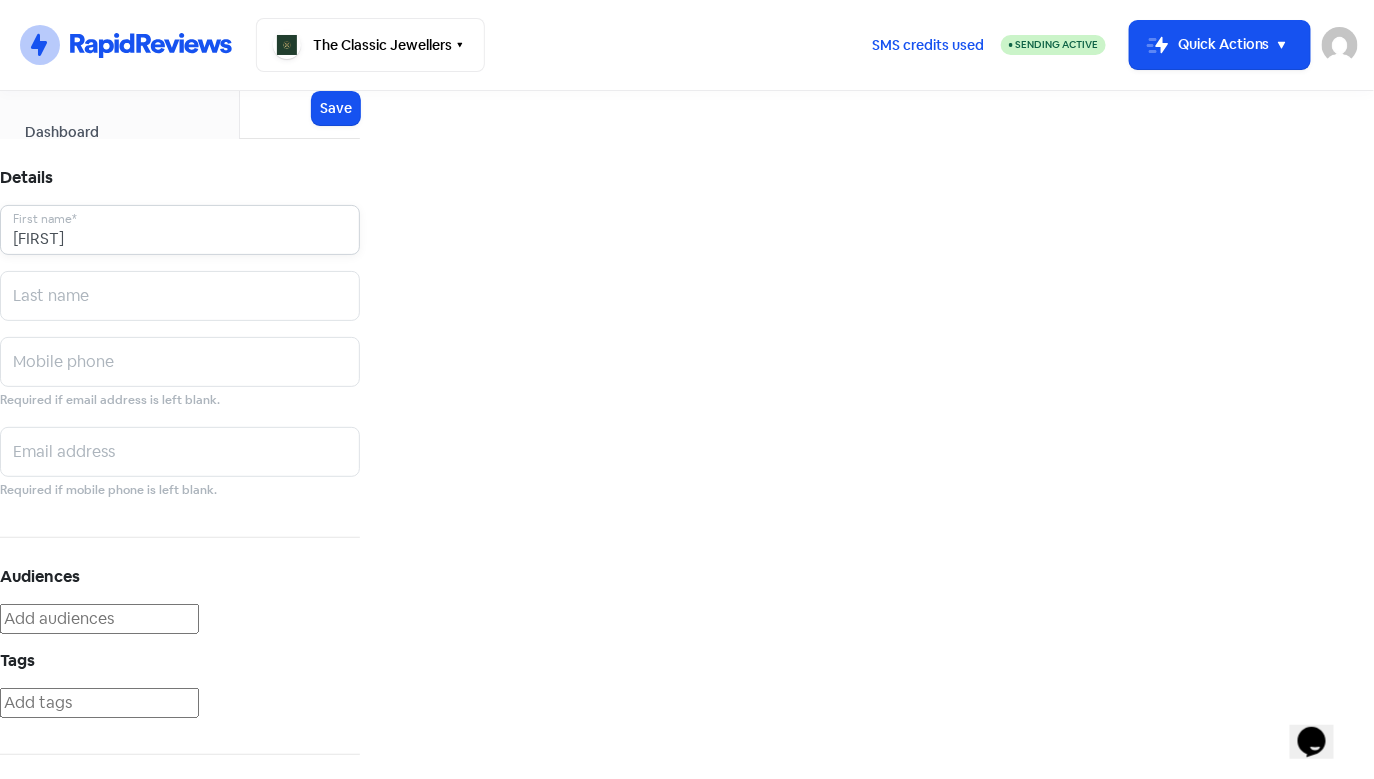 type on "[FIRST]" 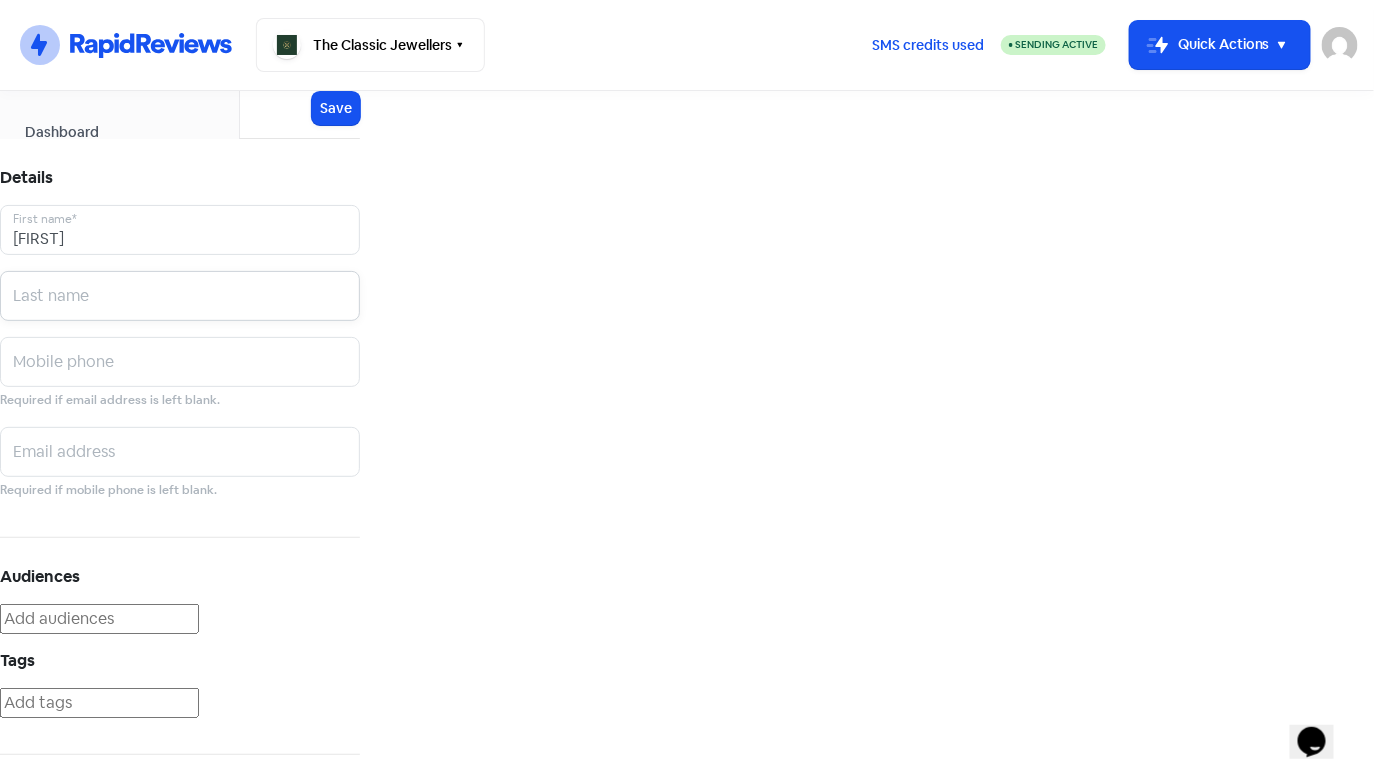 click at bounding box center [180, 230] 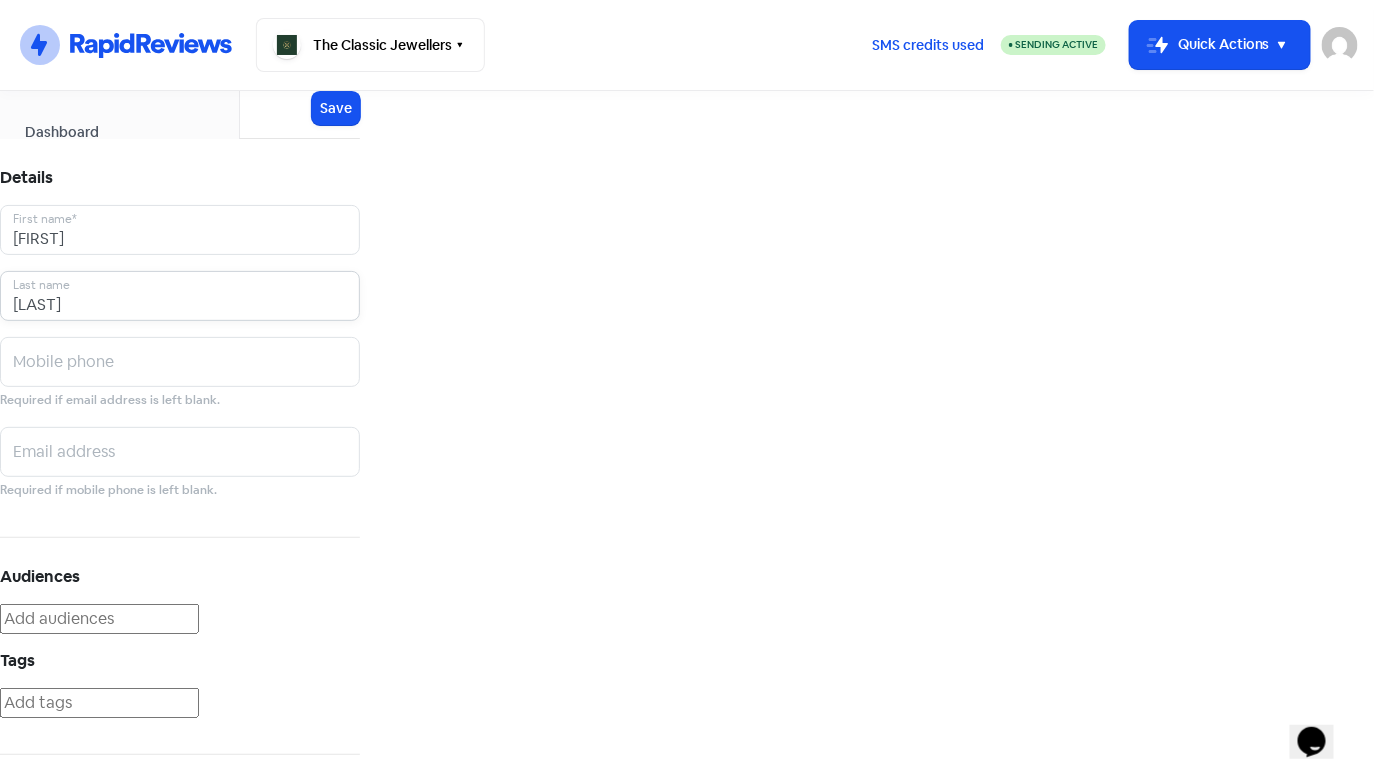 type on "[LAST]" 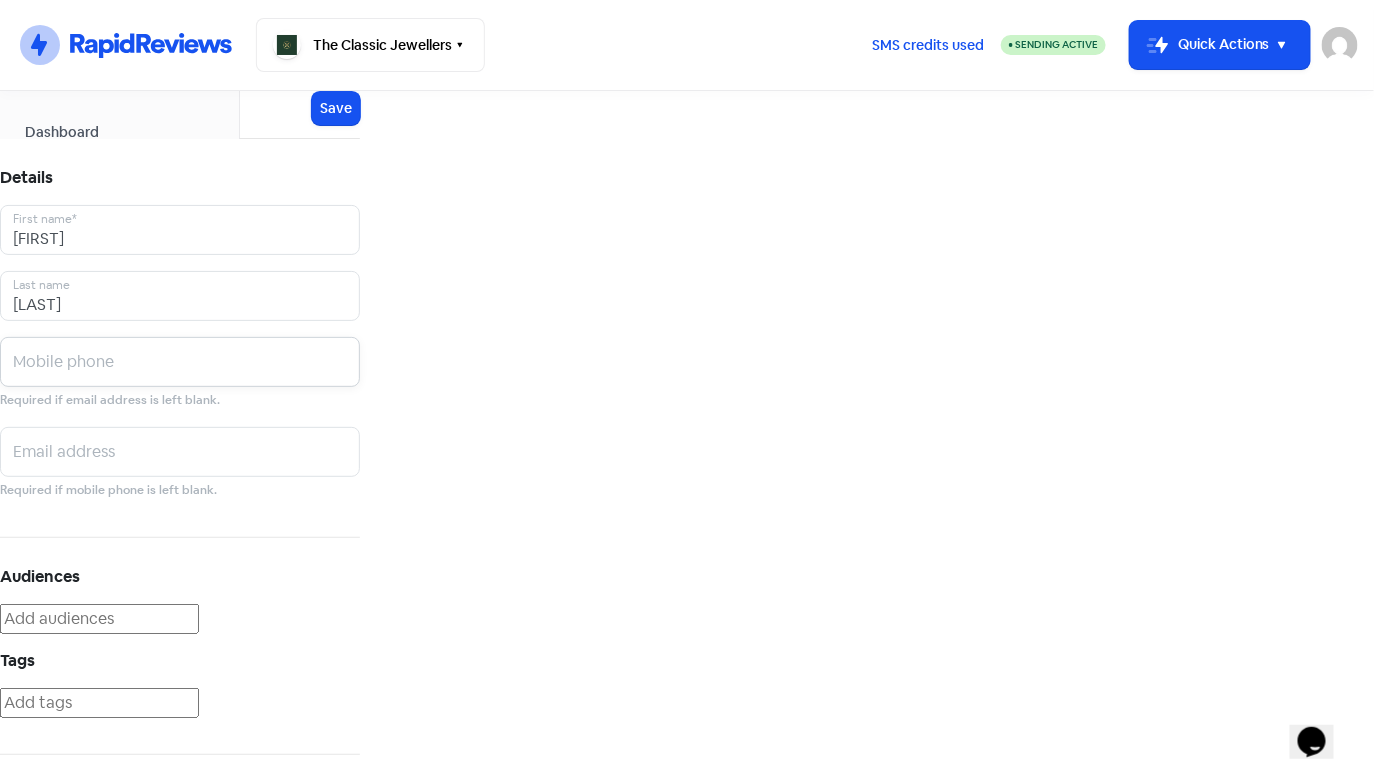 click at bounding box center (180, 230) 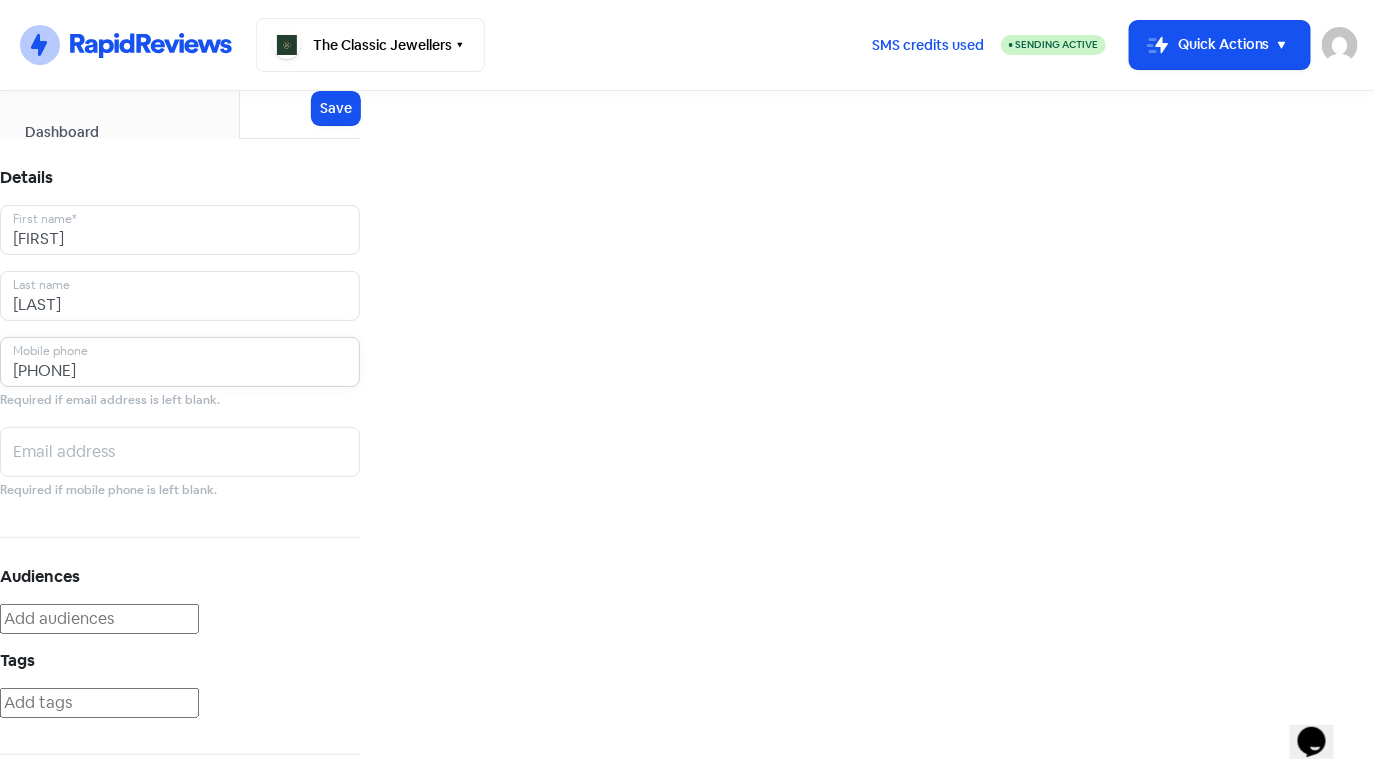 type on "[PHONE]" 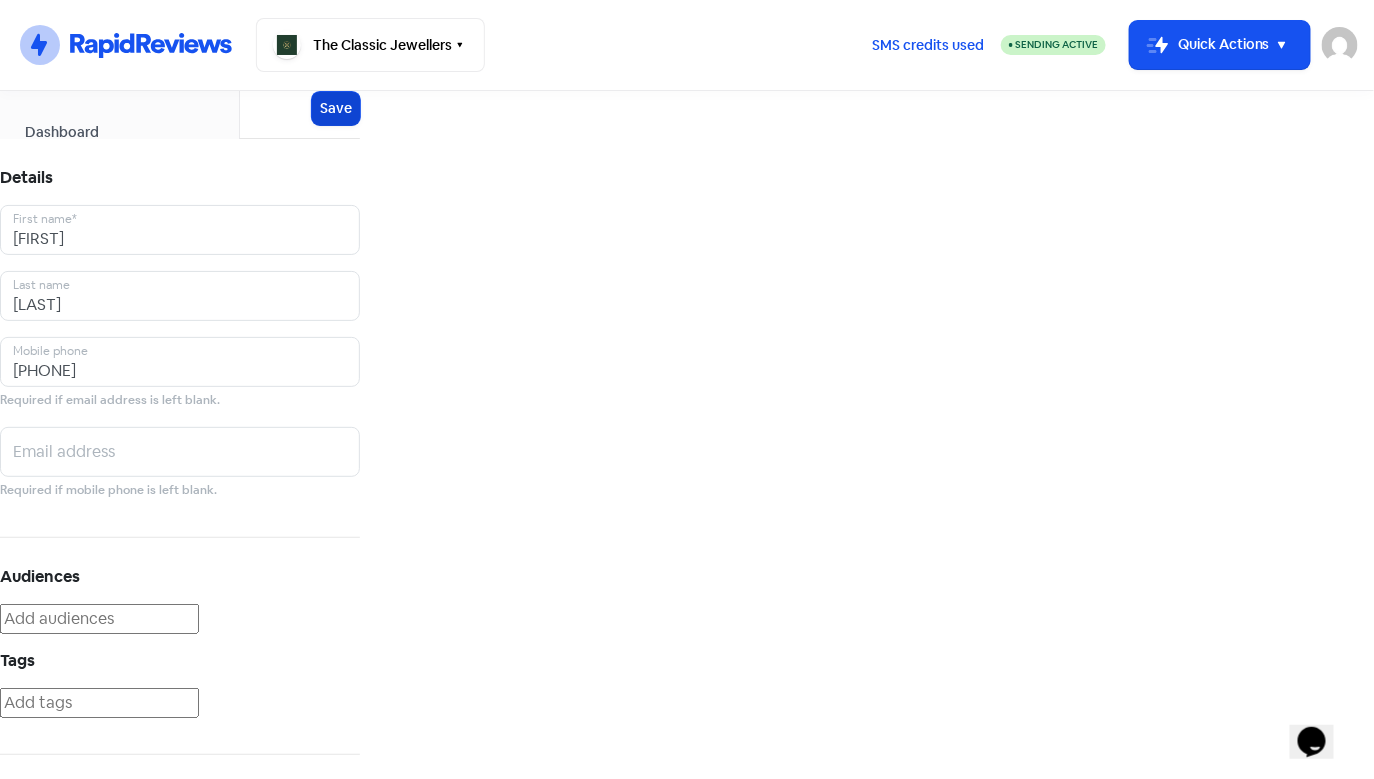click on "Save" at bounding box center (336, 108) 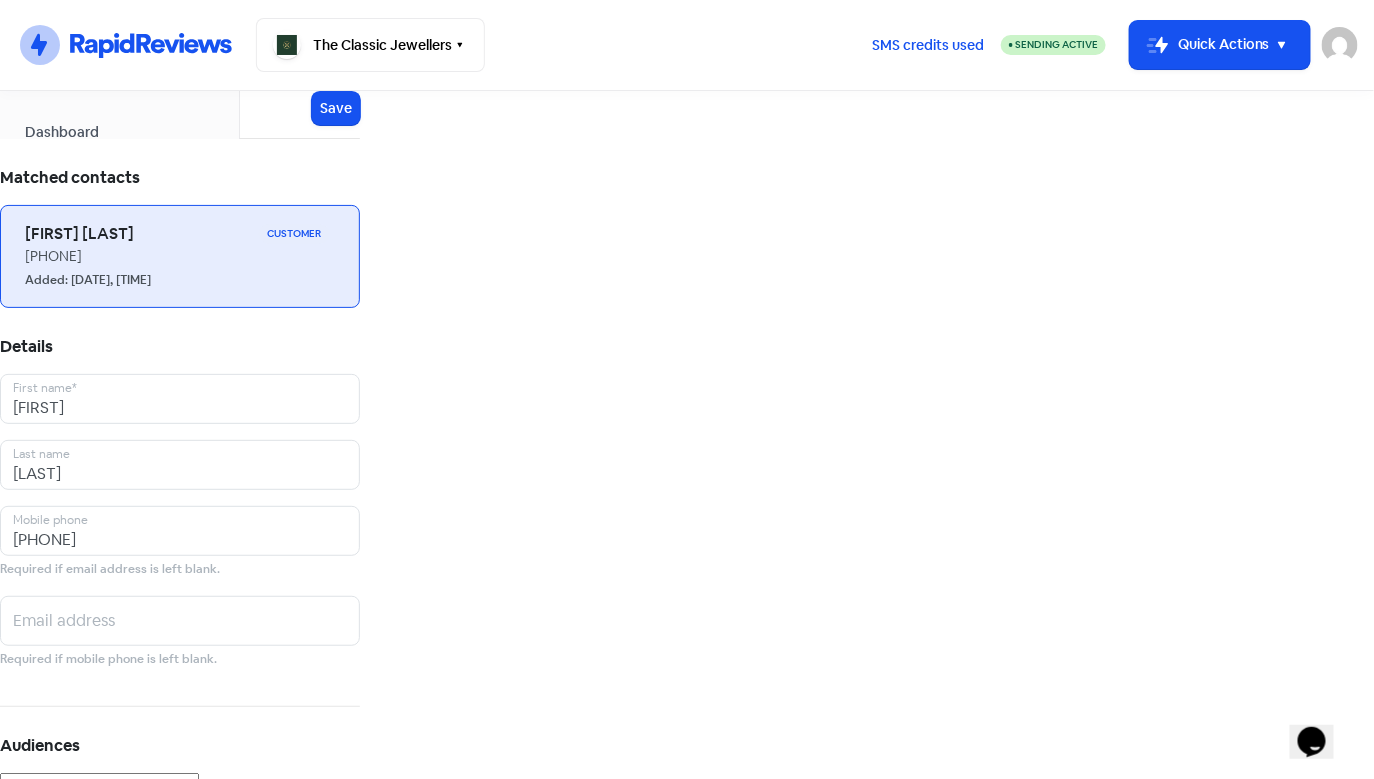 click on "[FIRST] [LAST]" at bounding box center [142, 234] 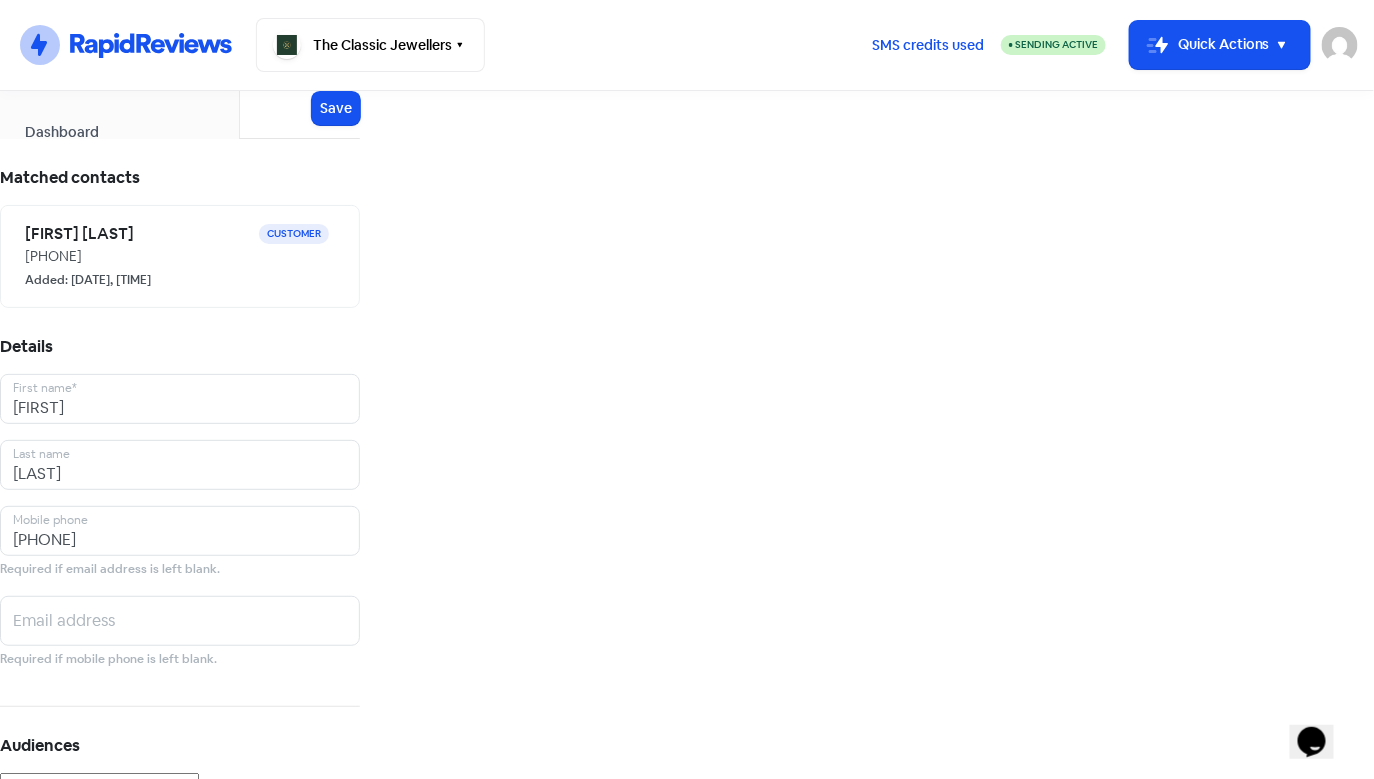 click at bounding box center [15, 109] 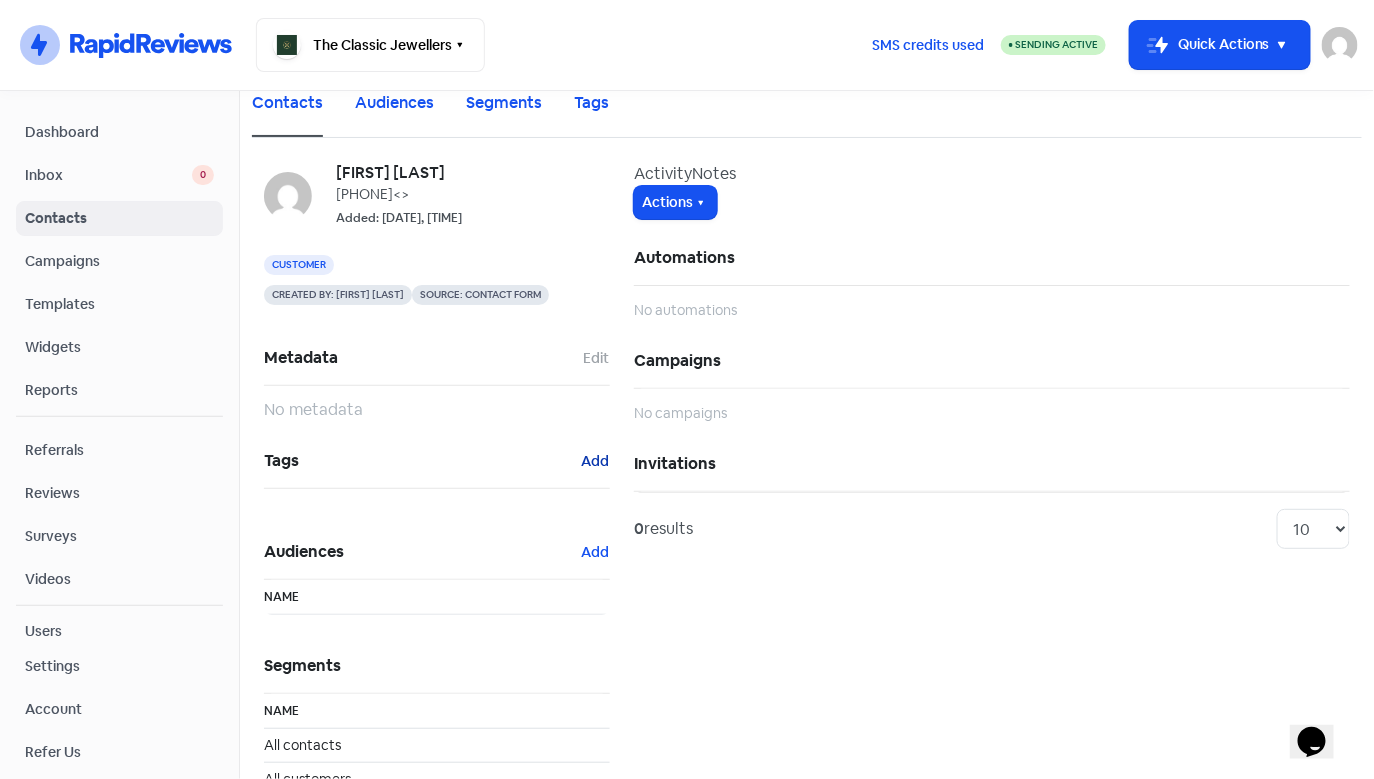 click on "Add" at bounding box center [596, 358] 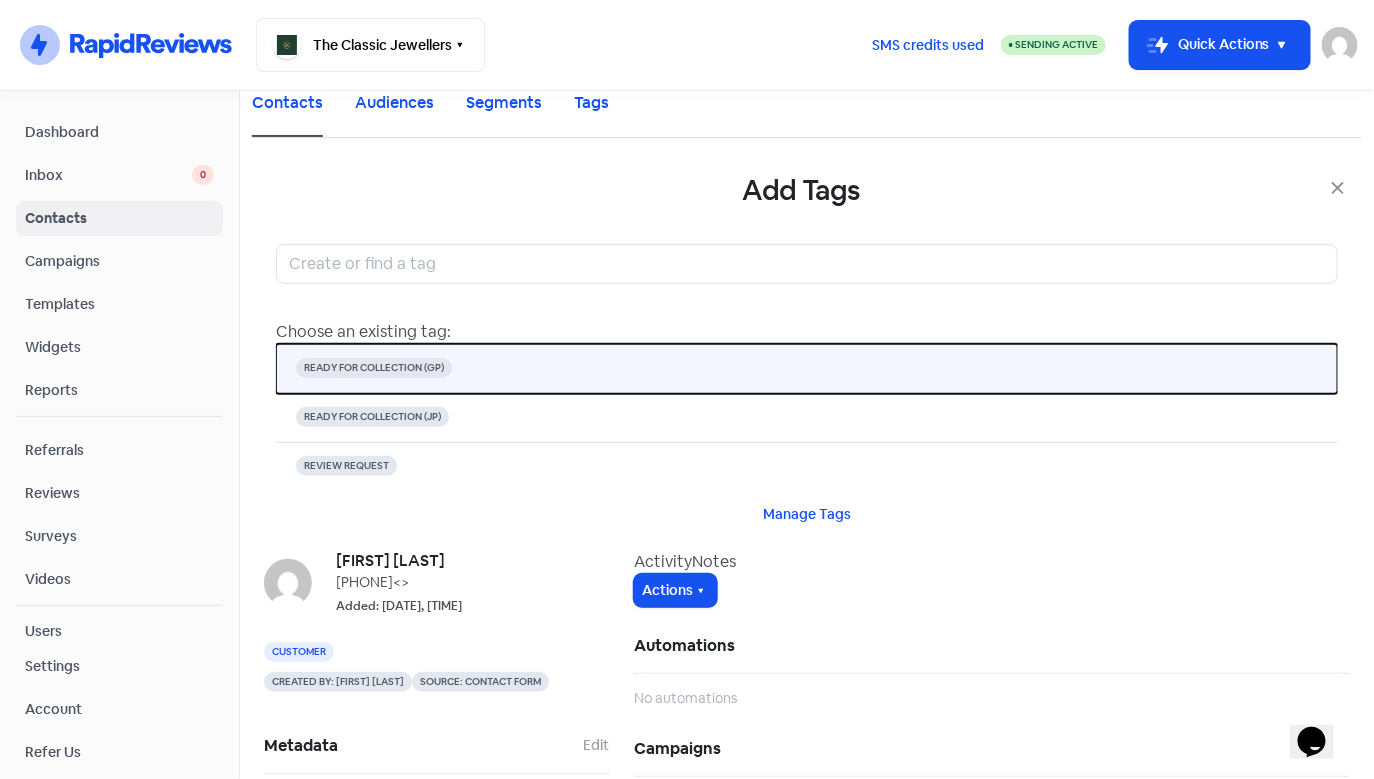click on "READY FOR COLLECTION (GP)" at bounding box center (807, 369) 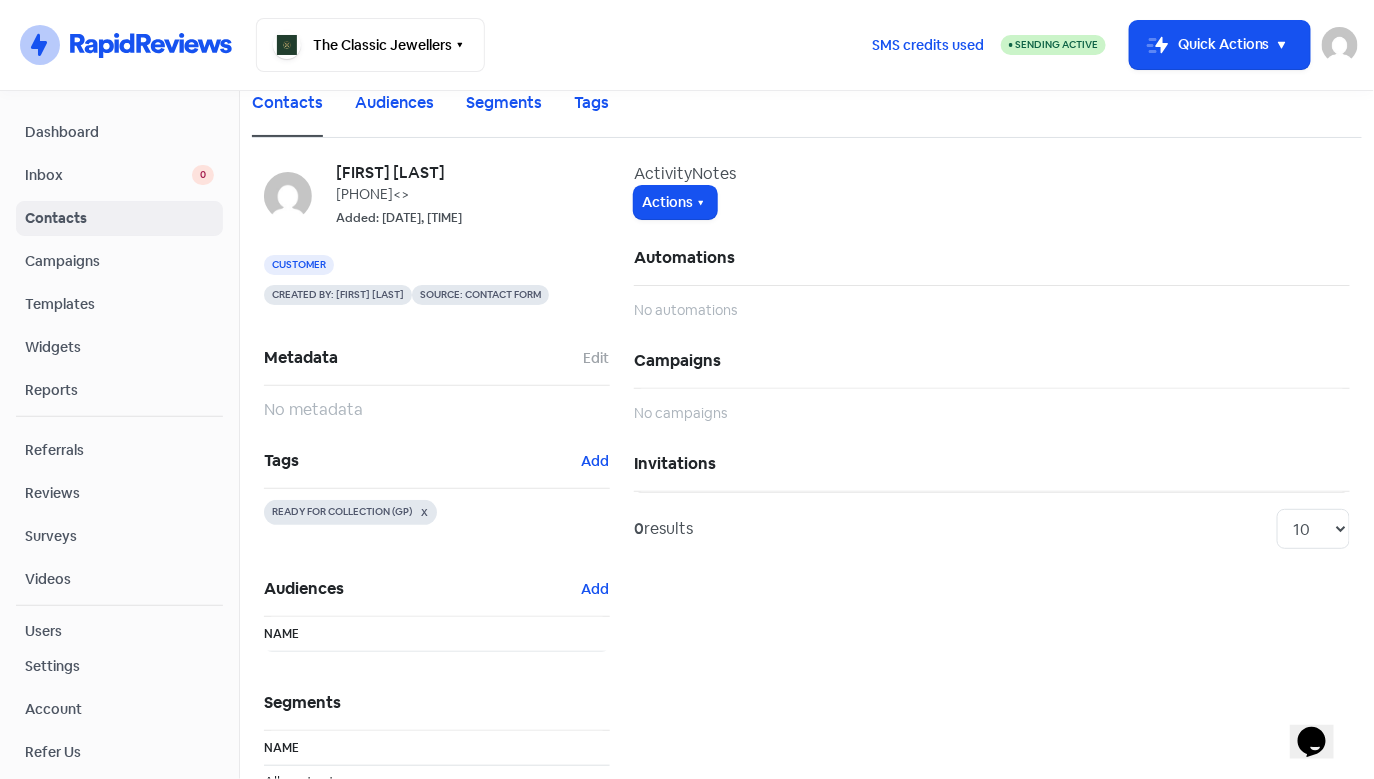 click on "Tags Add" at bounding box center [437, 358] 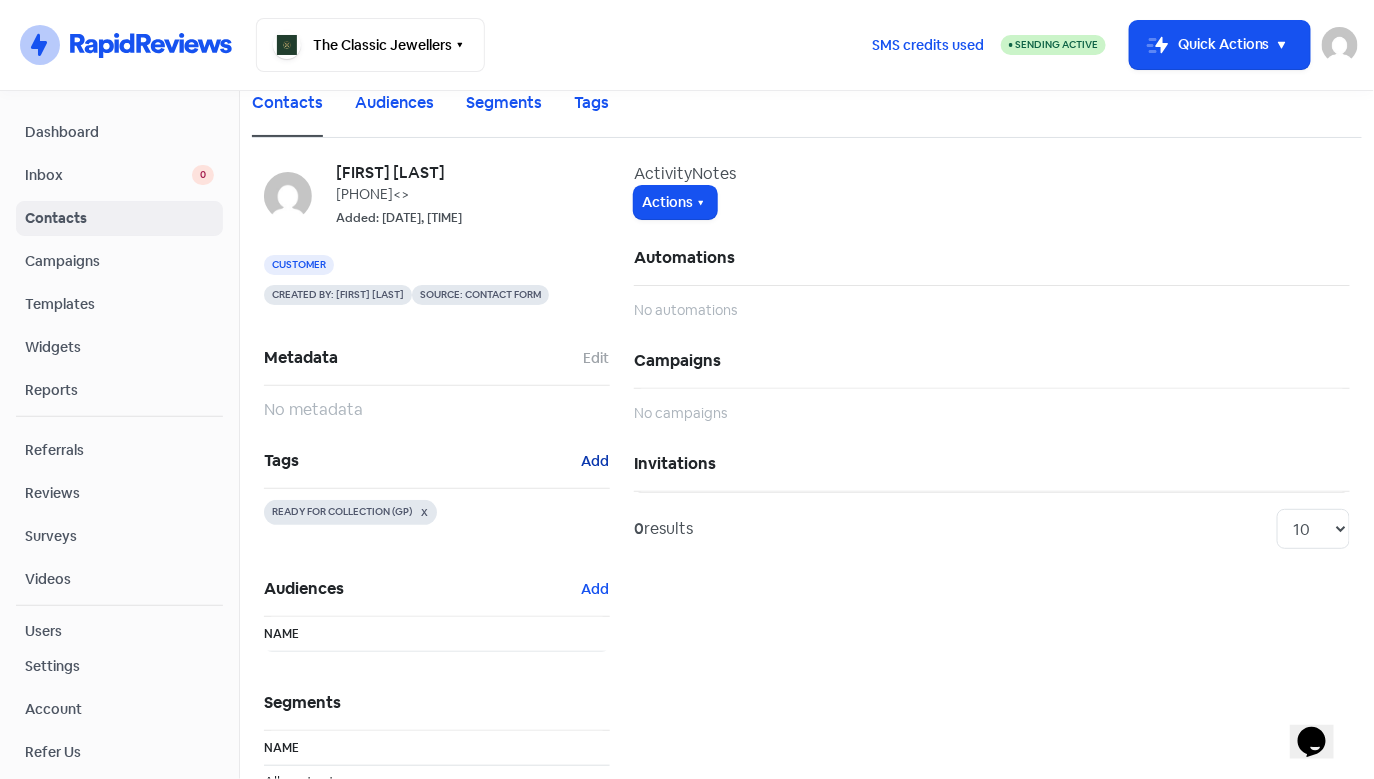 click on "Add" at bounding box center (596, 358) 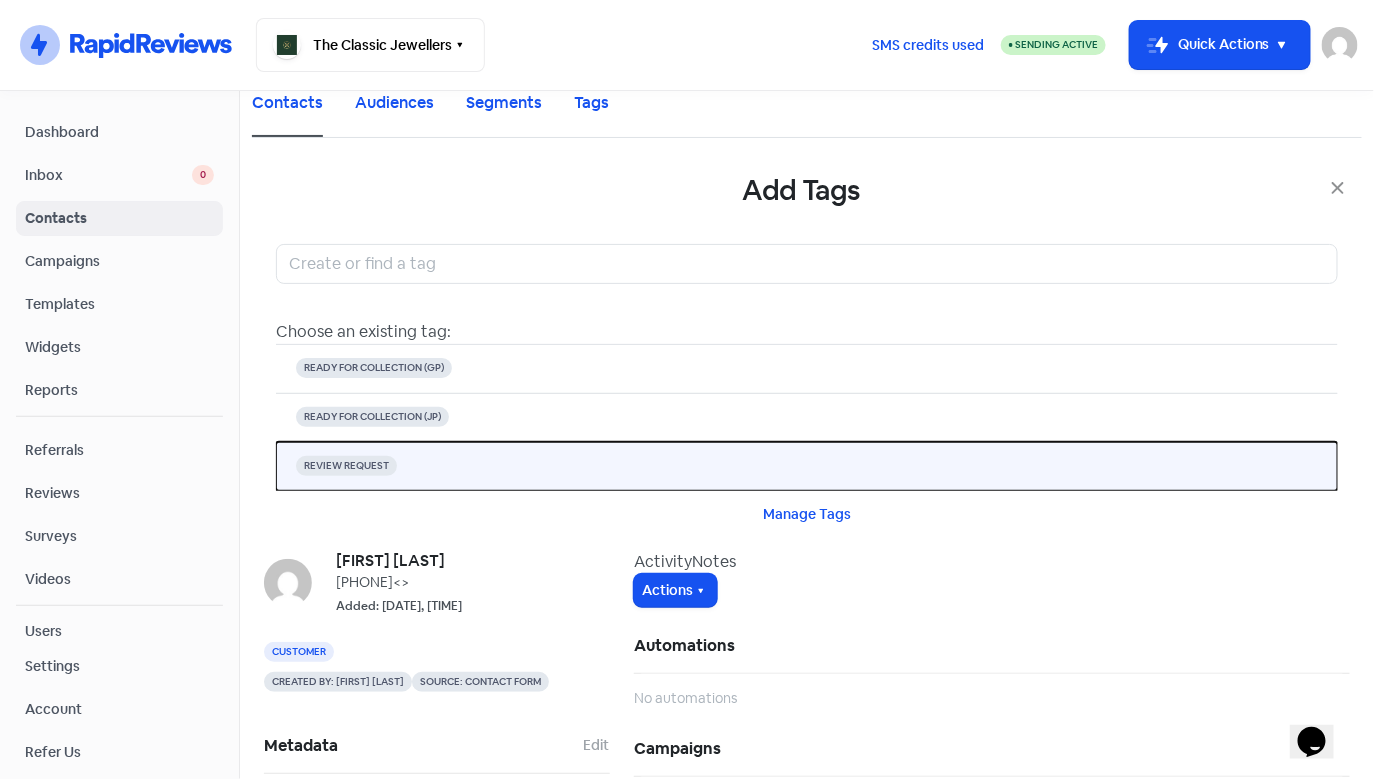 click on "REVIEW REQUEST" at bounding box center (374, 368) 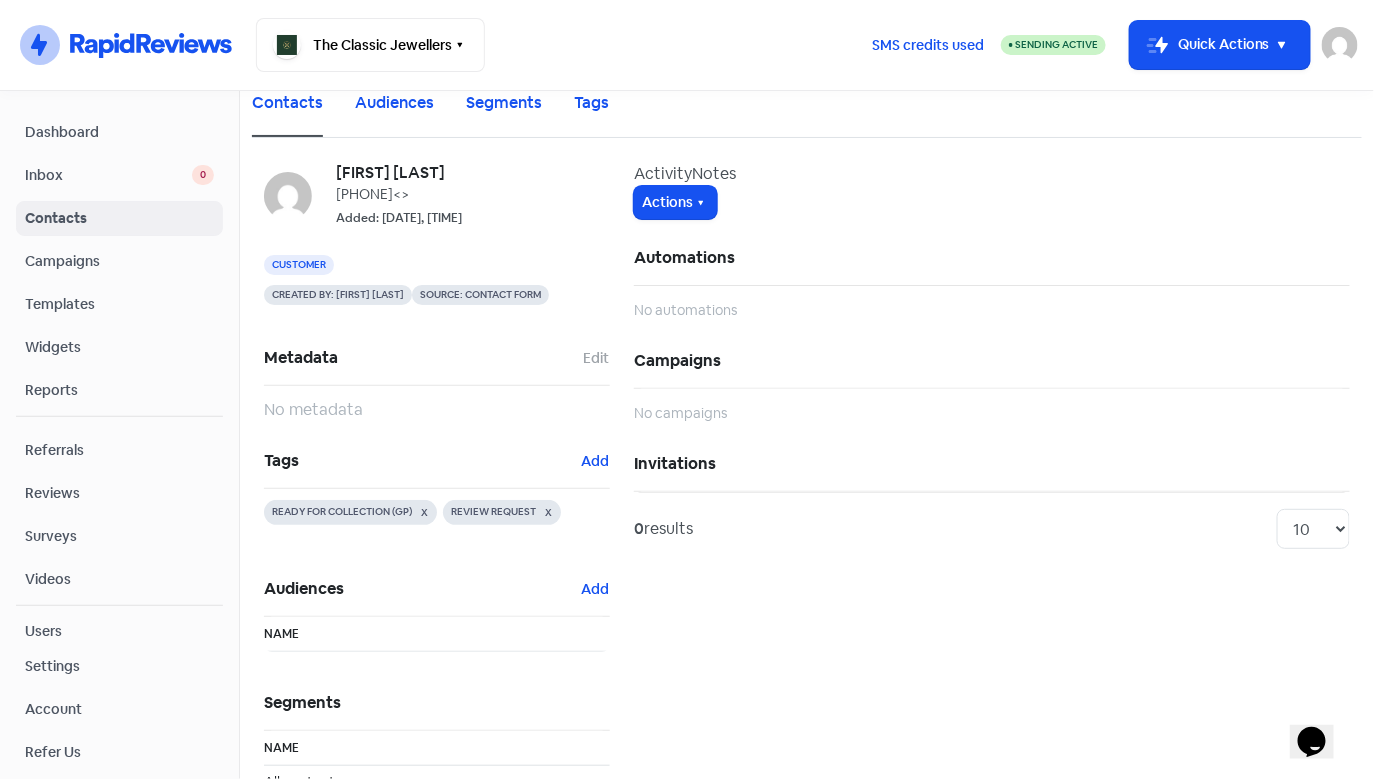 click on "Contacts" at bounding box center [119, 218] 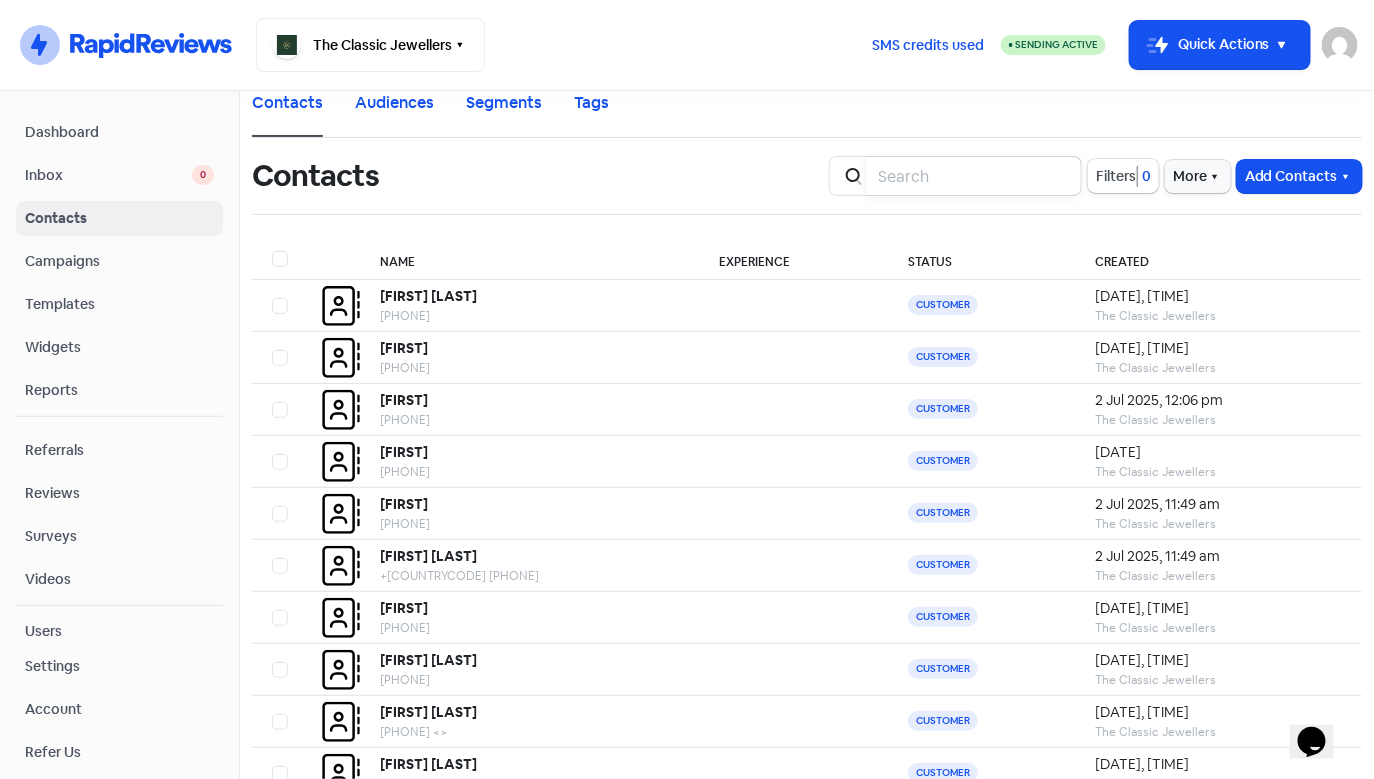 click at bounding box center (974, 176) 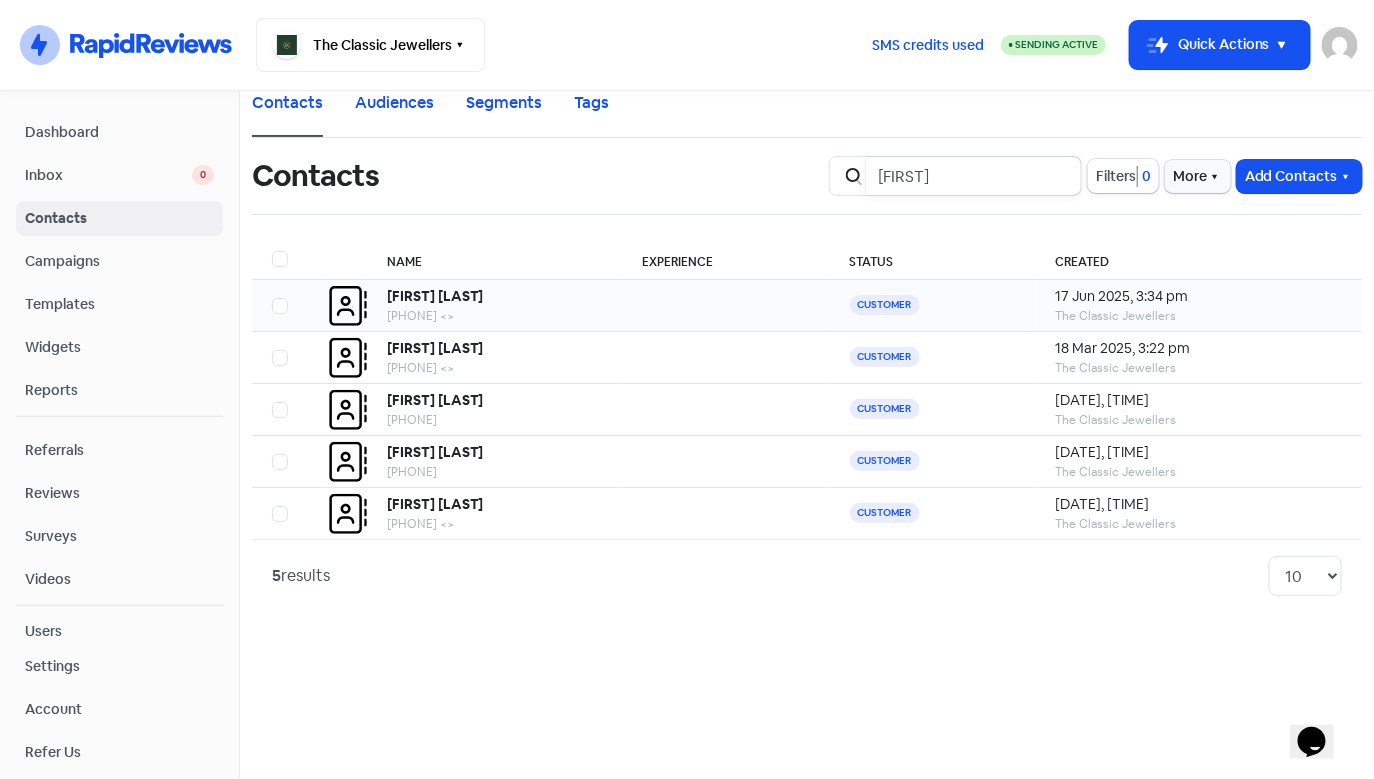 type on "[FIRST]" 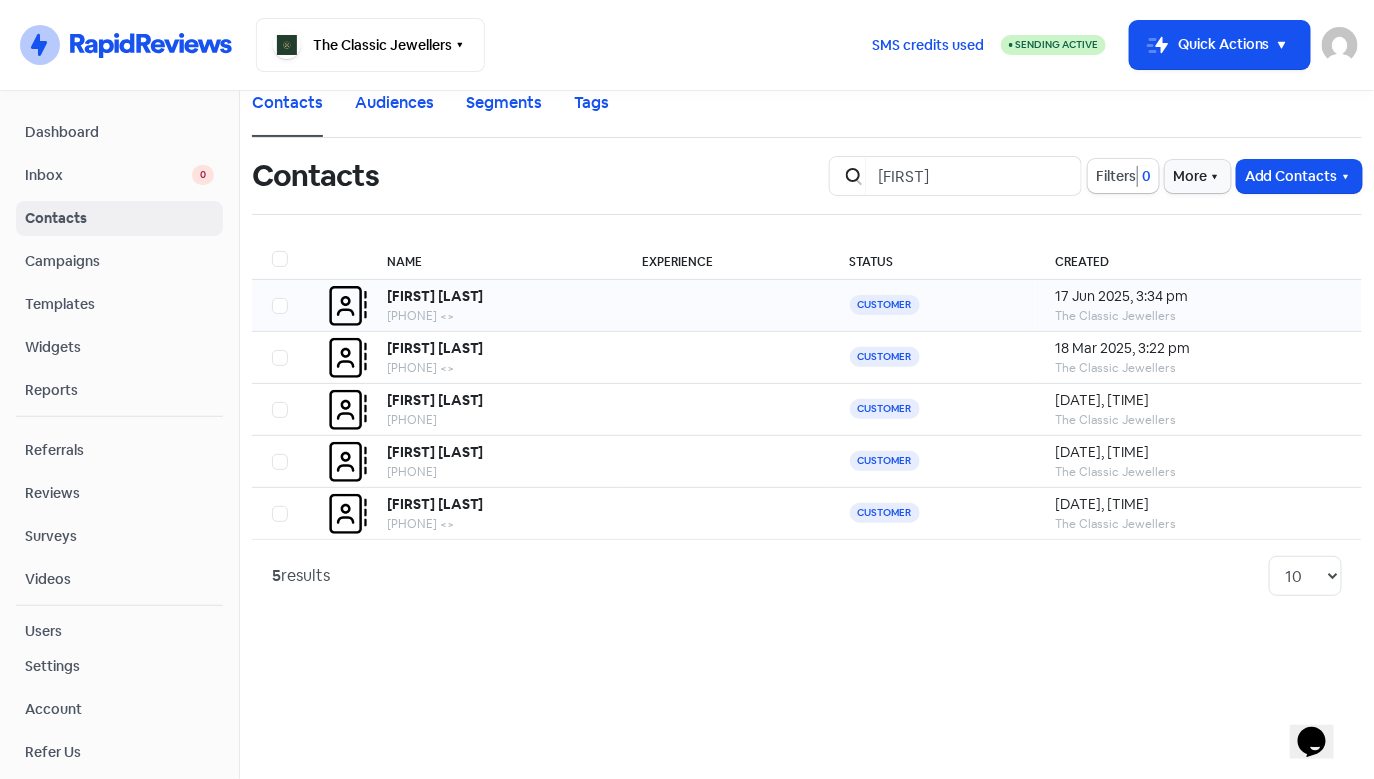 click at bounding box center (726, 306) 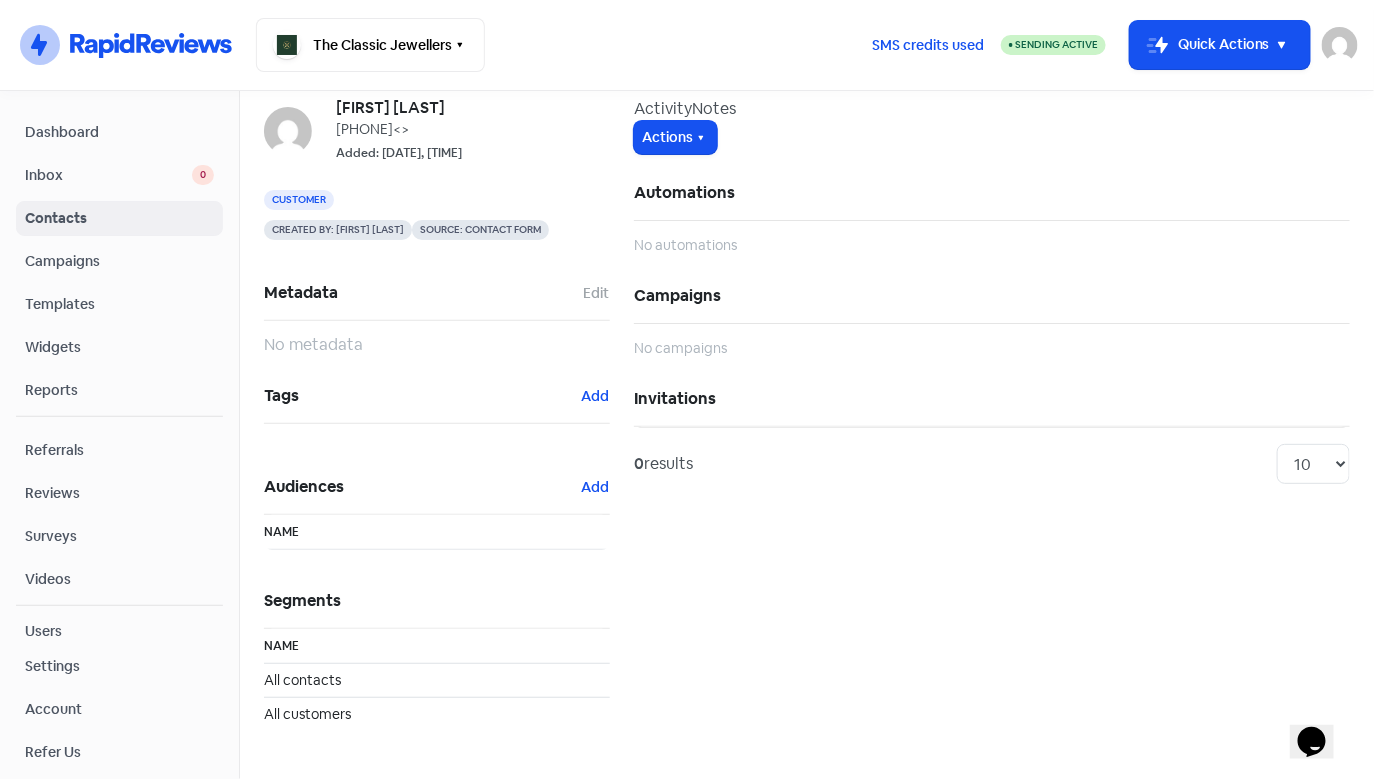 scroll, scrollTop: 74, scrollLeft: 0, axis: vertical 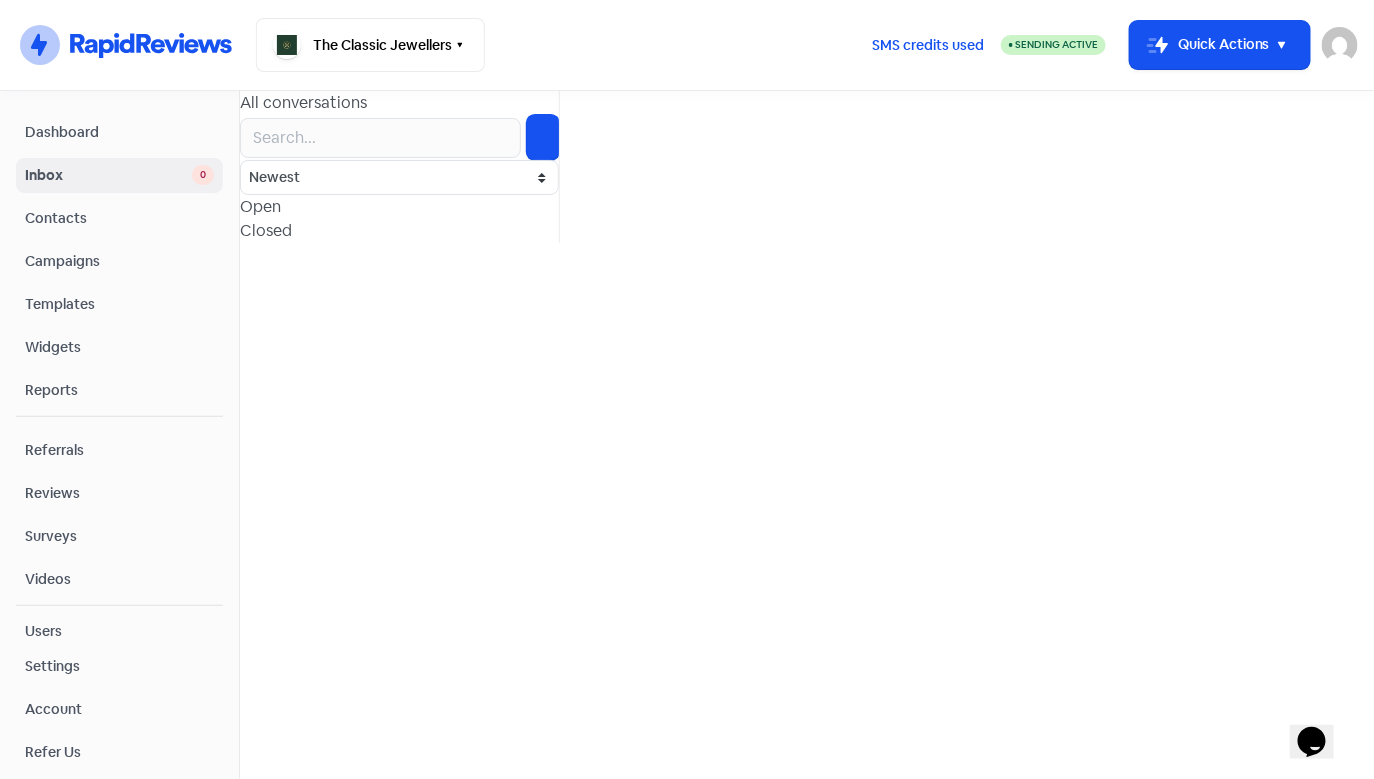 click on "Contacts" at bounding box center (119, 218) 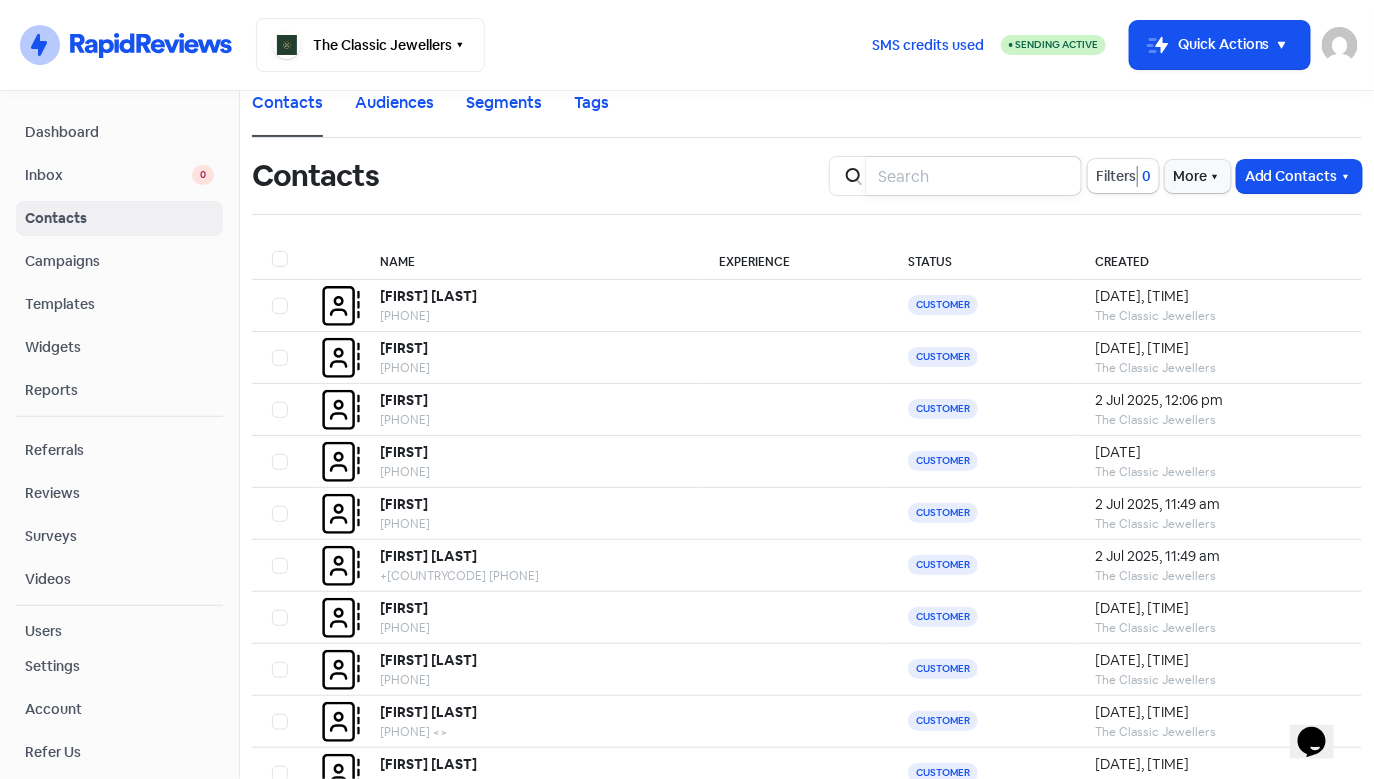 drag, startPoint x: 935, startPoint y: 174, endPoint x: 935, endPoint y: 162, distance: 12 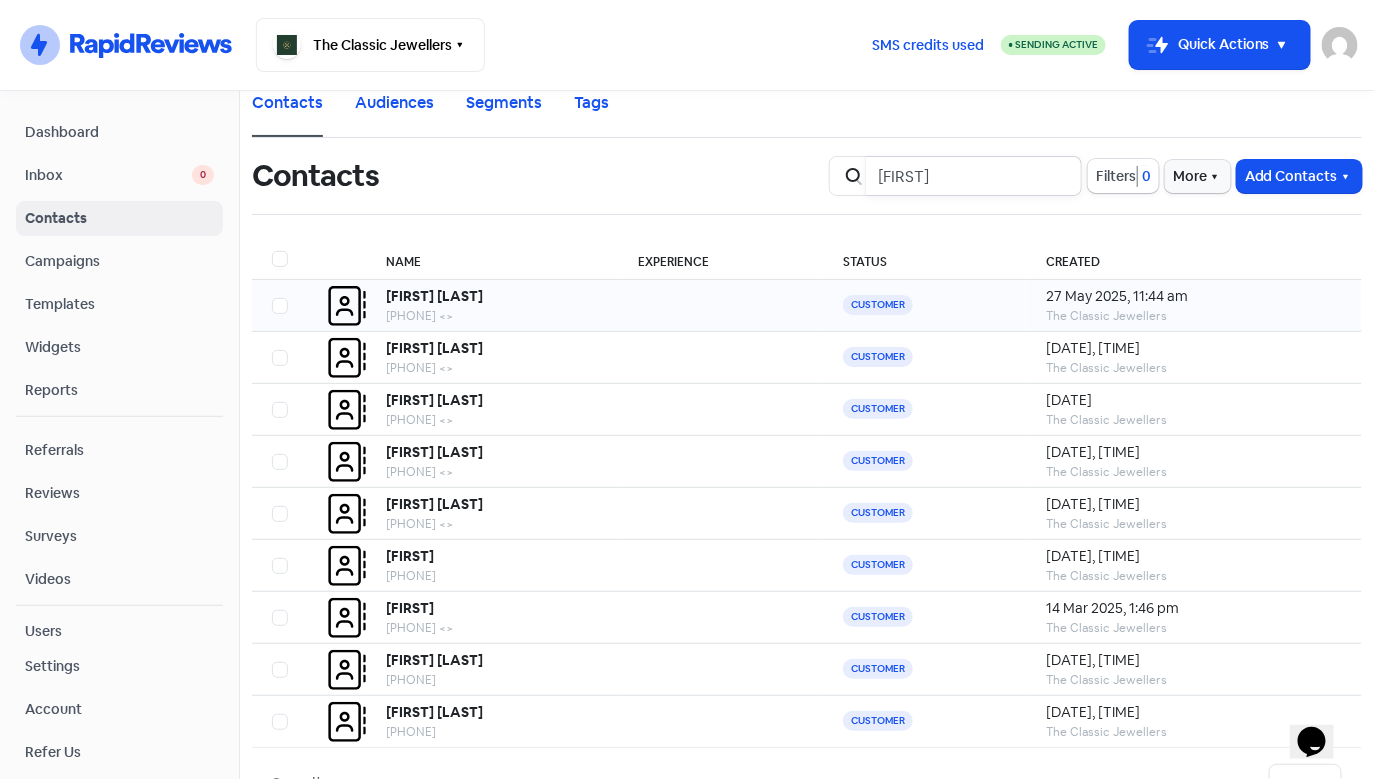 type on "[FIRST]" 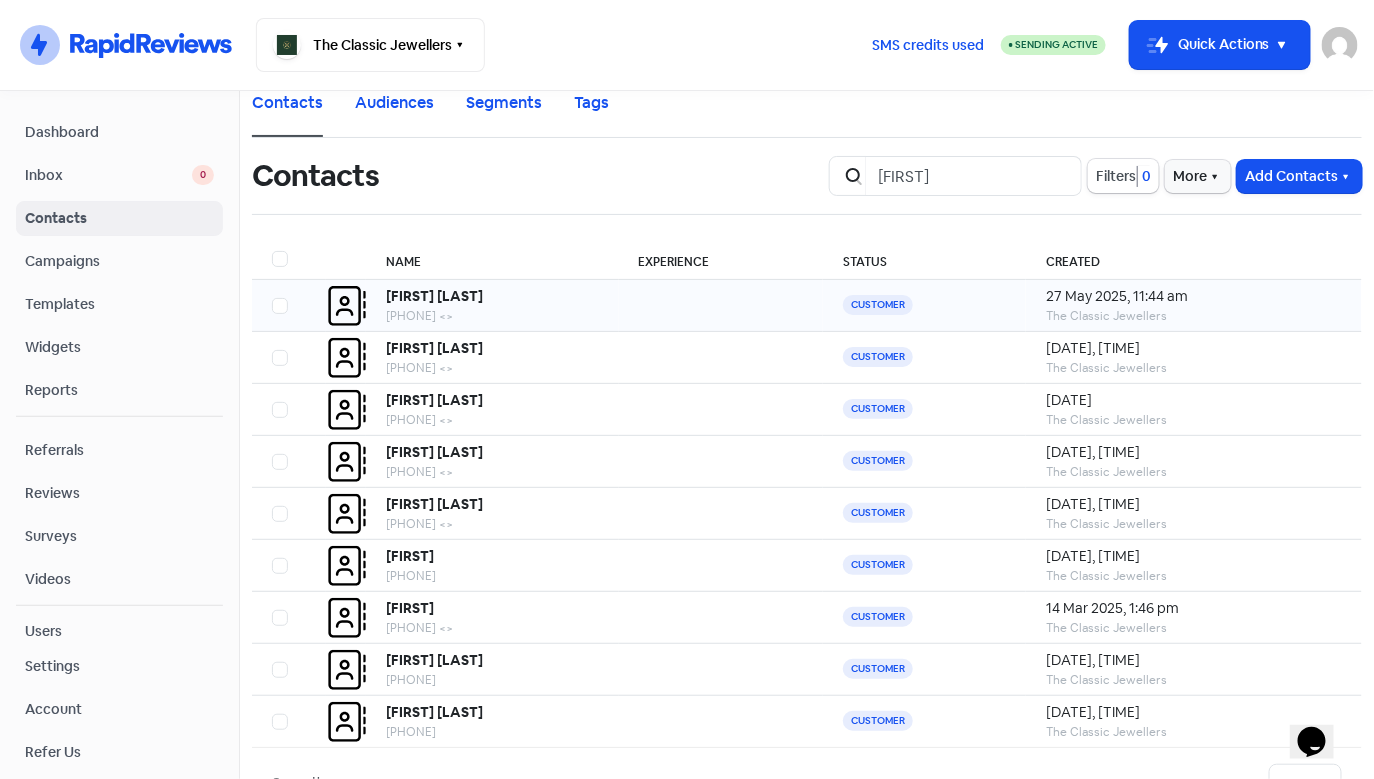 click at bounding box center (721, 306) 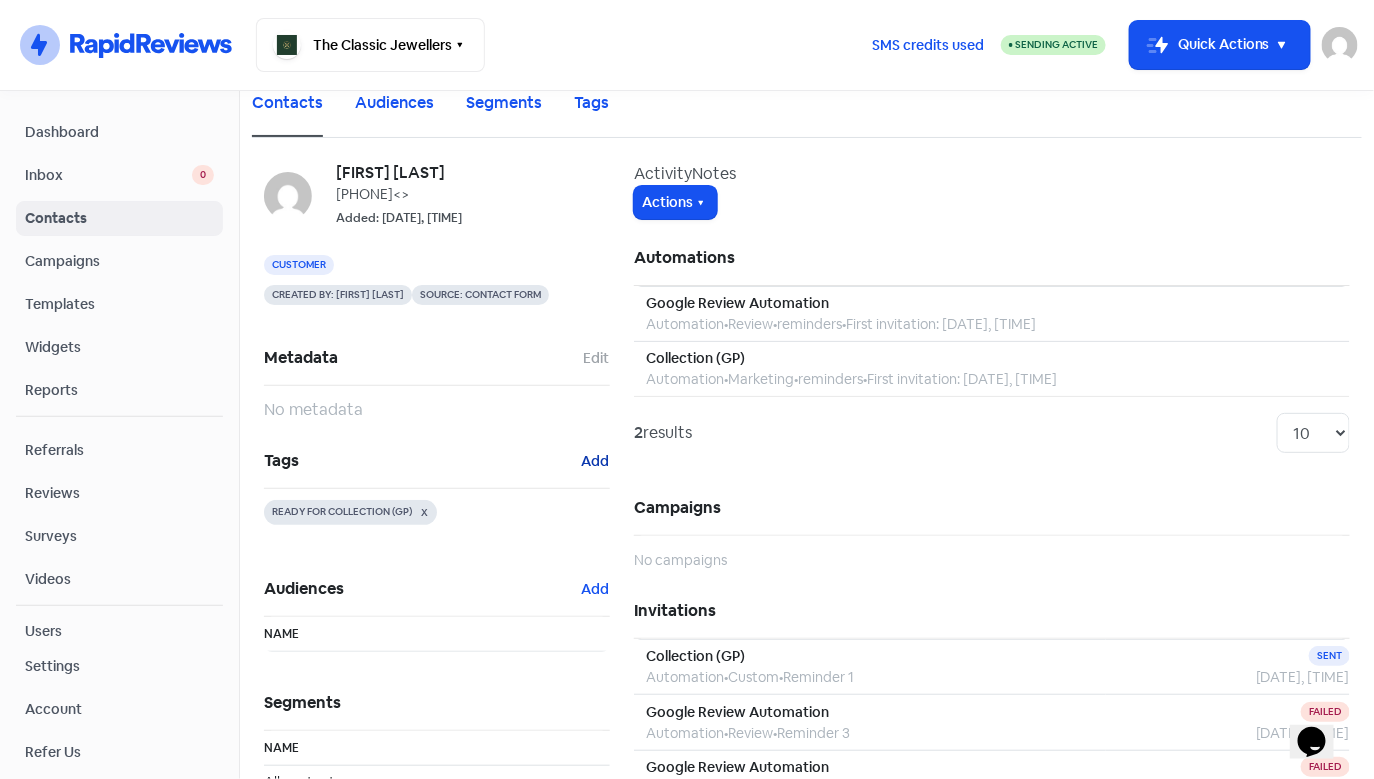click on "Add" at bounding box center [596, 358] 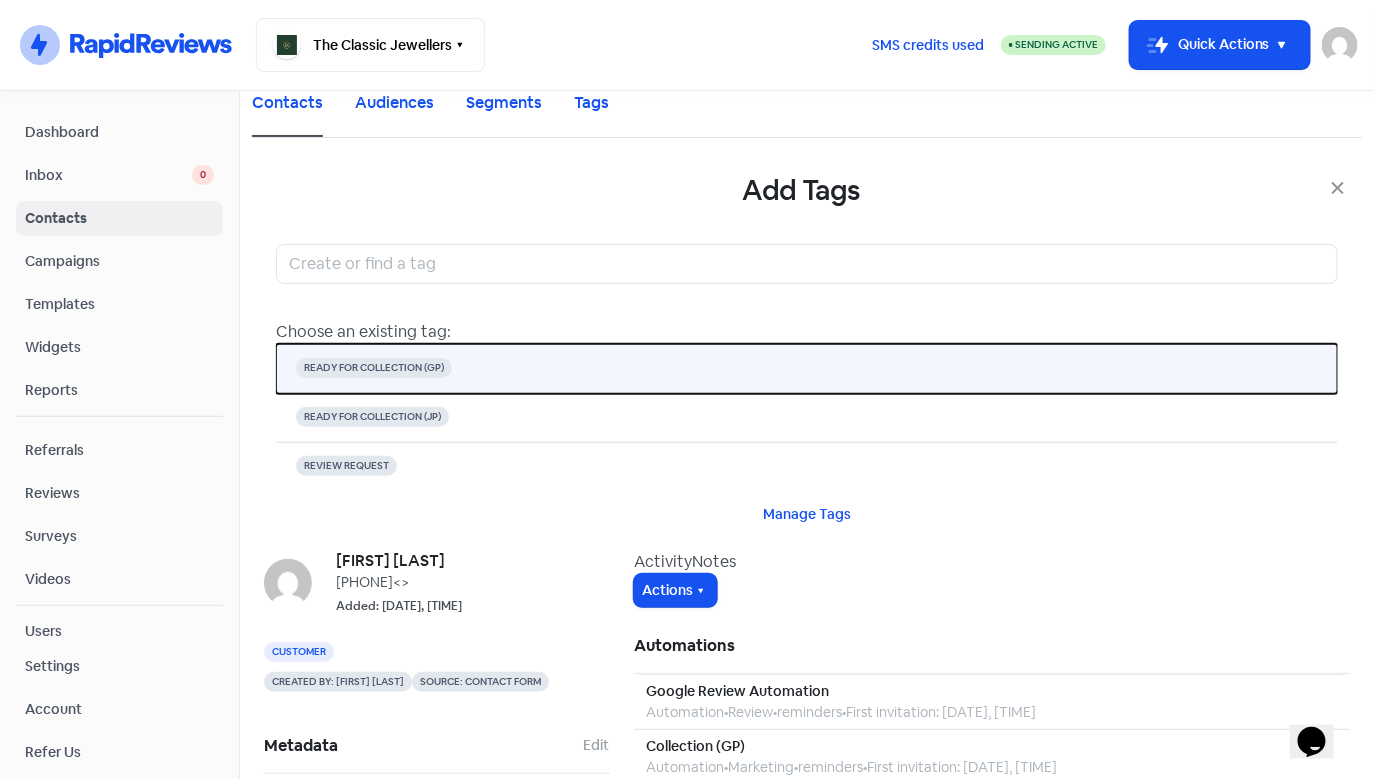 click on "READY FOR COLLECTION (GP)" at bounding box center (807, 369) 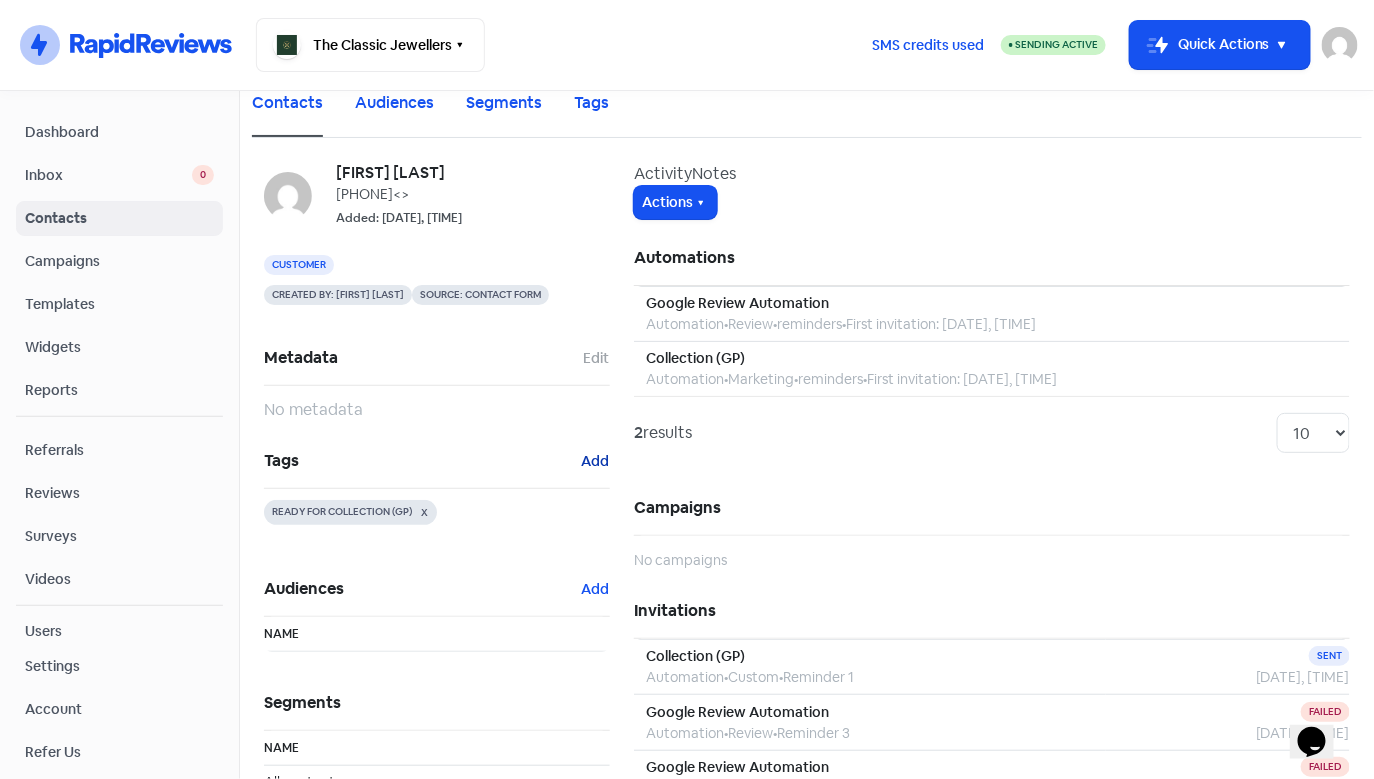 click on "Add" at bounding box center [596, 358] 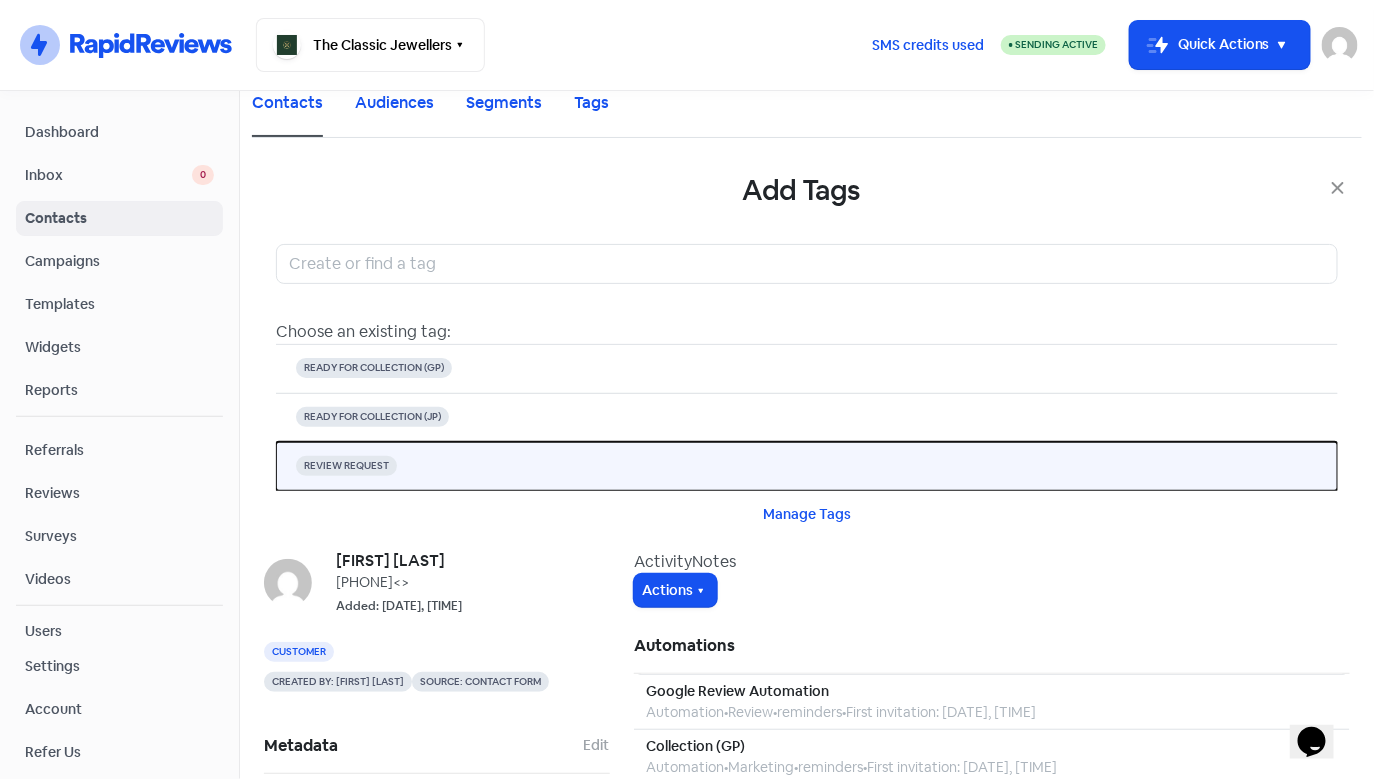 click on "REVIEW REQUEST" at bounding box center (374, 368) 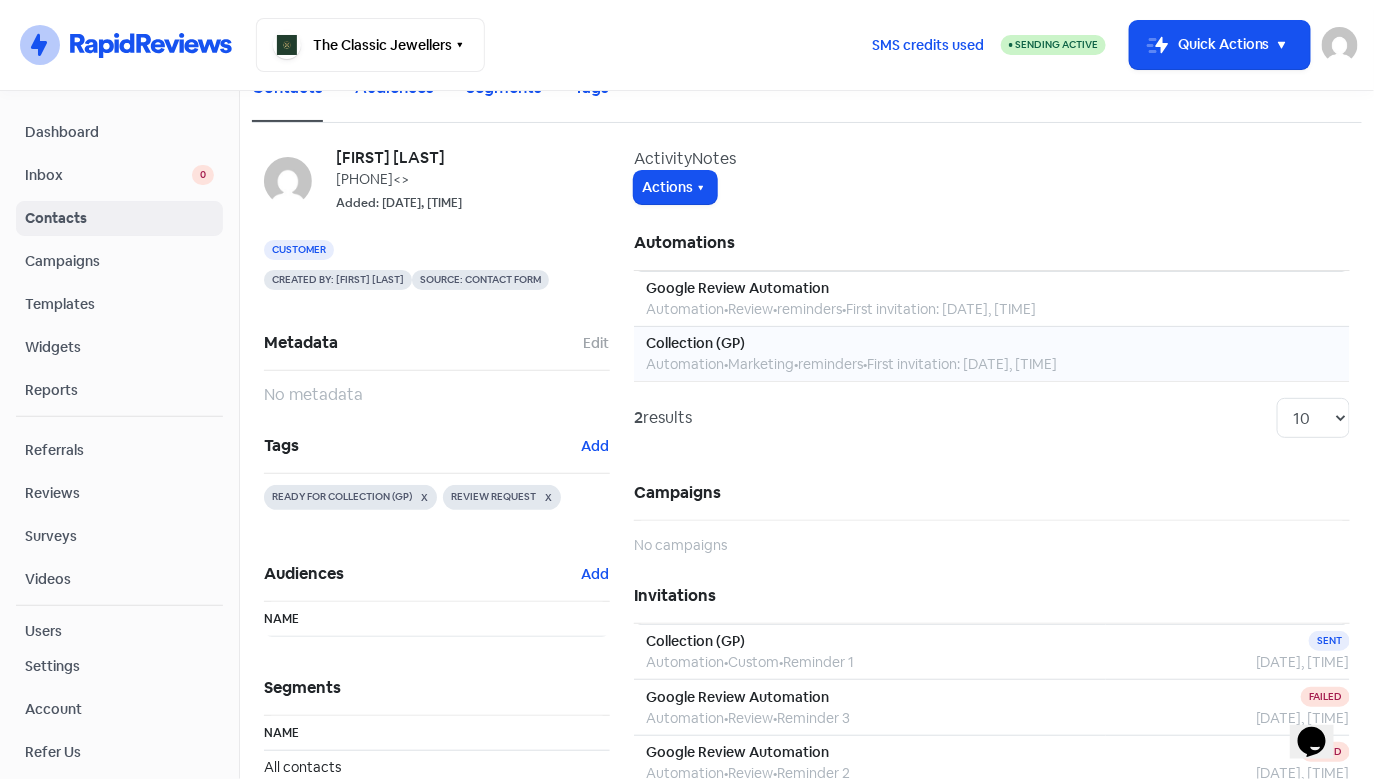 scroll, scrollTop: 20, scrollLeft: 0, axis: vertical 